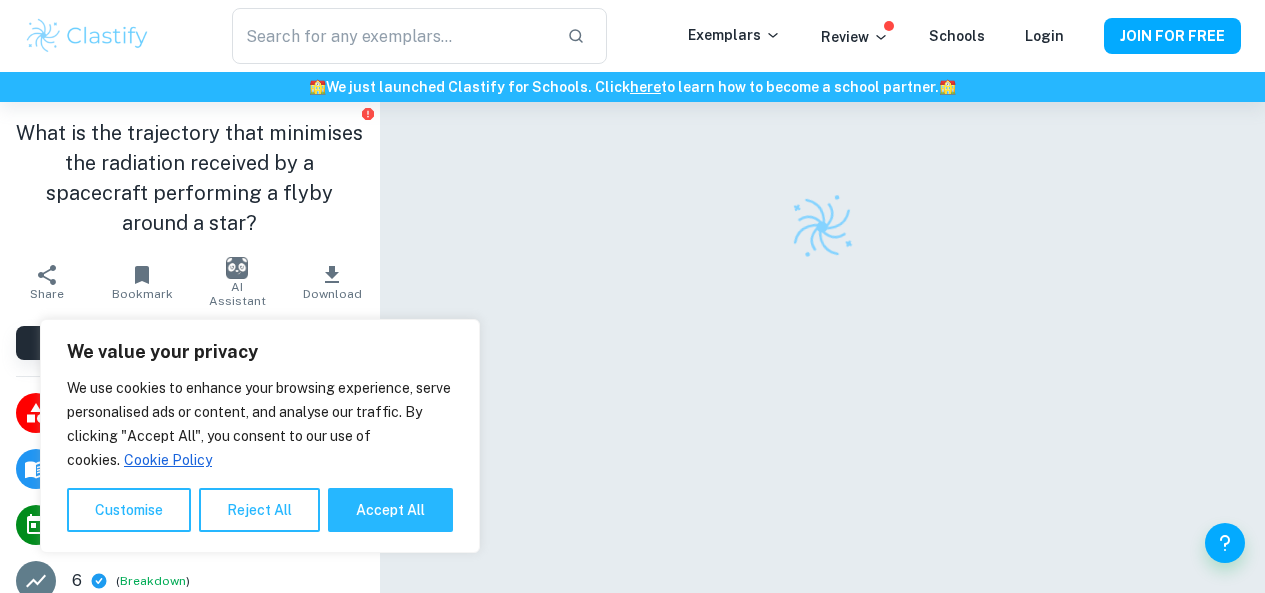 scroll, scrollTop: 0, scrollLeft: 0, axis: both 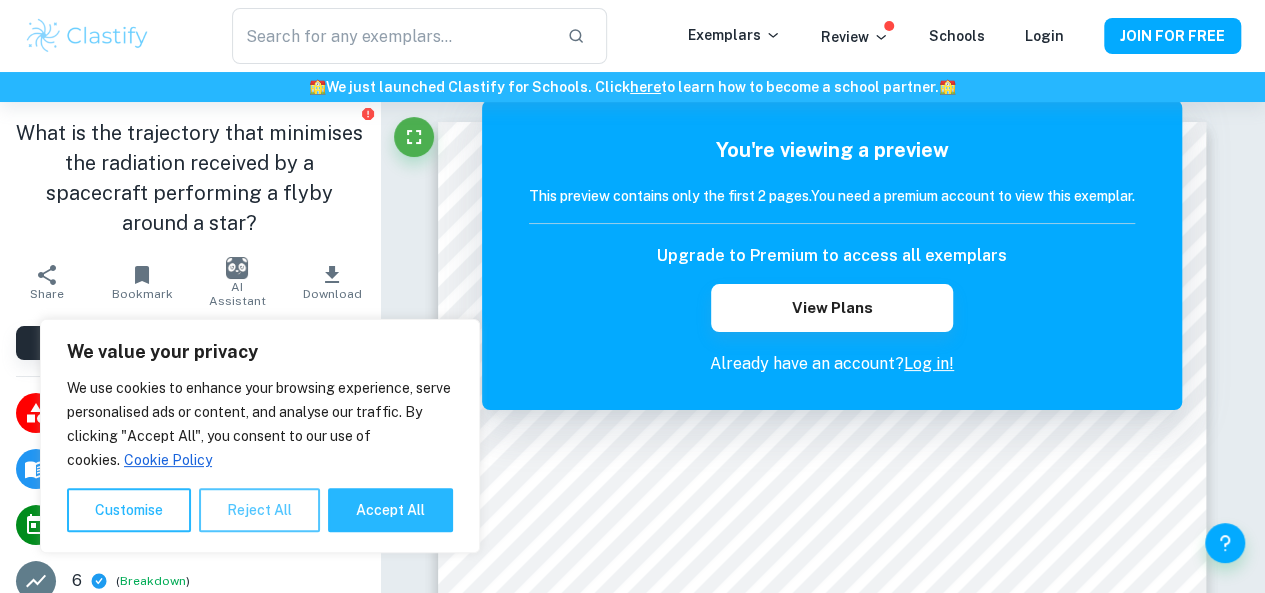 click on "Reject All" at bounding box center (259, 510) 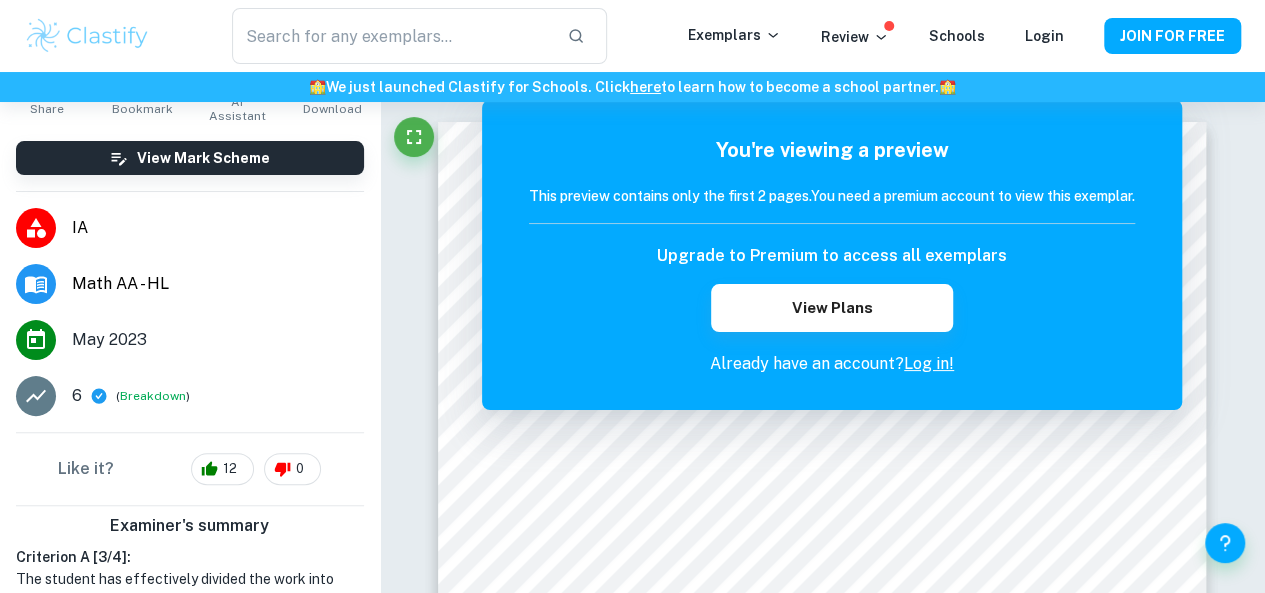 scroll, scrollTop: 186, scrollLeft: 0, axis: vertical 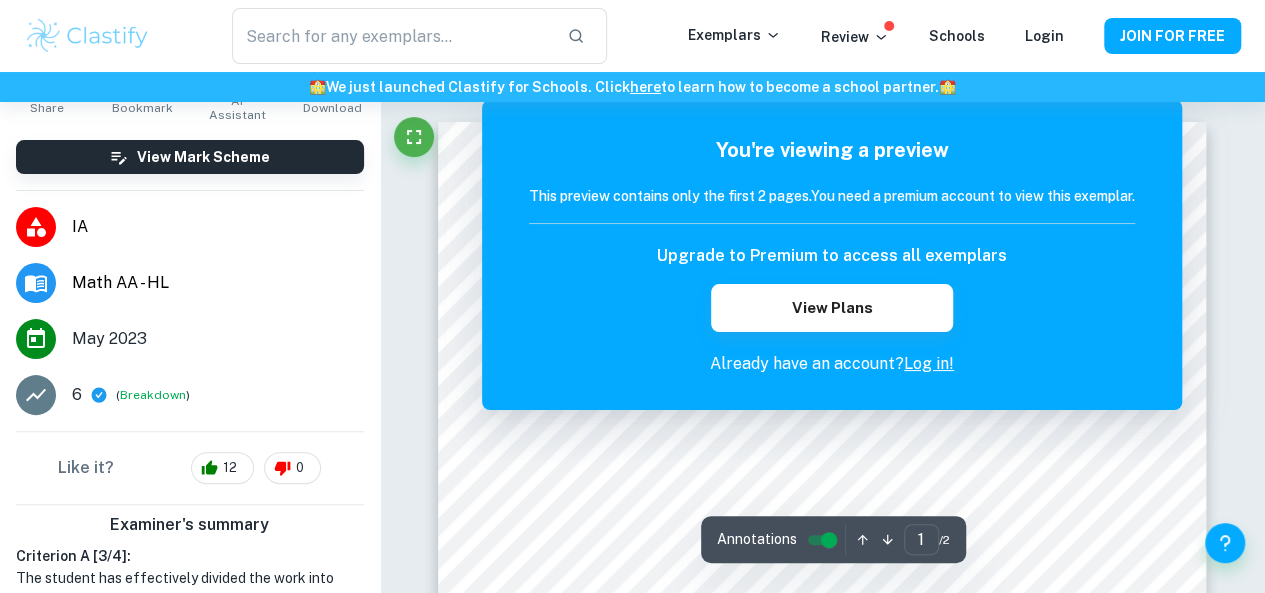click on "This preview contains only the first 2 pages.  You need a premium account to view this exemplar." at bounding box center (832, 196) 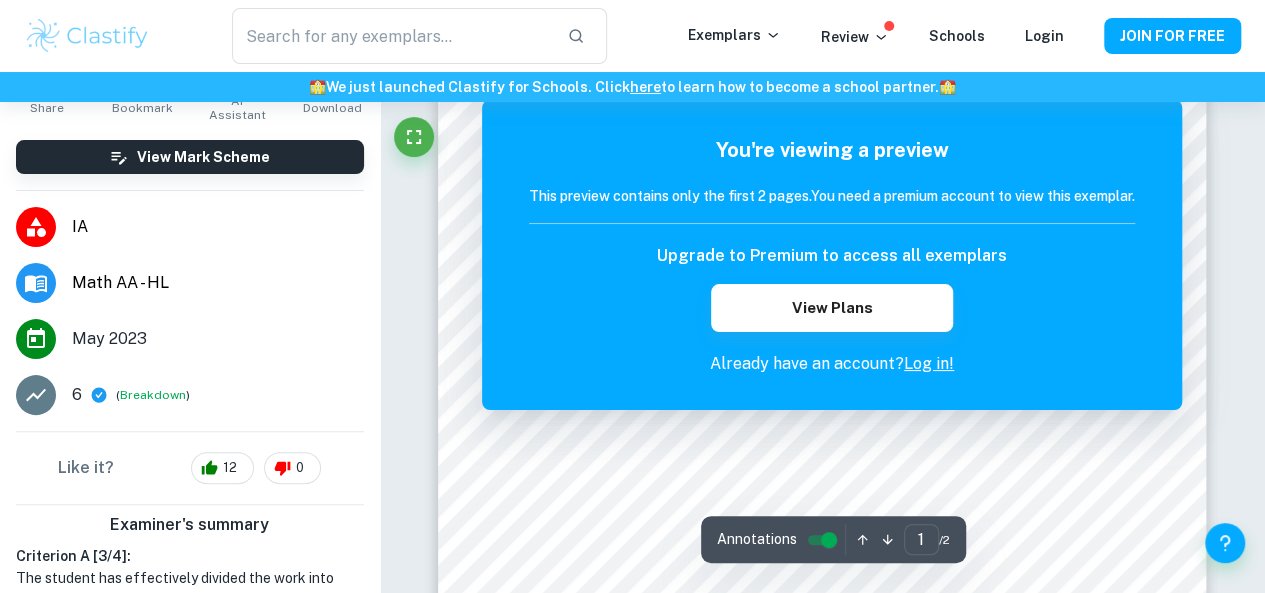 scroll, scrollTop: 0, scrollLeft: 0, axis: both 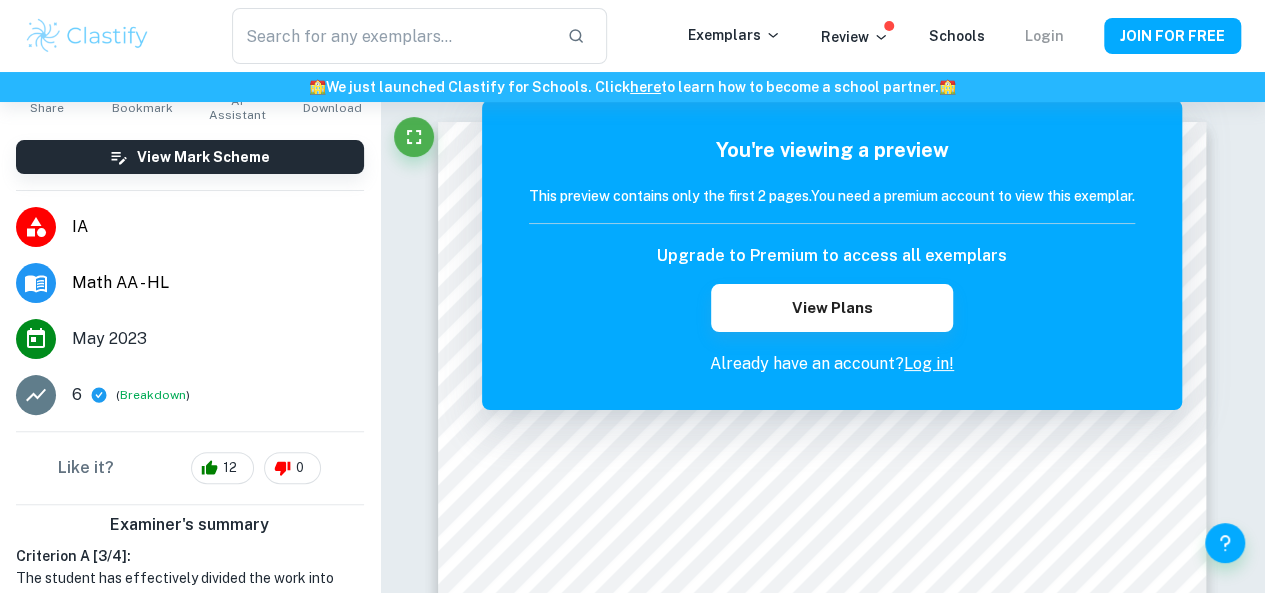 click on "Login" at bounding box center (1044, 36) 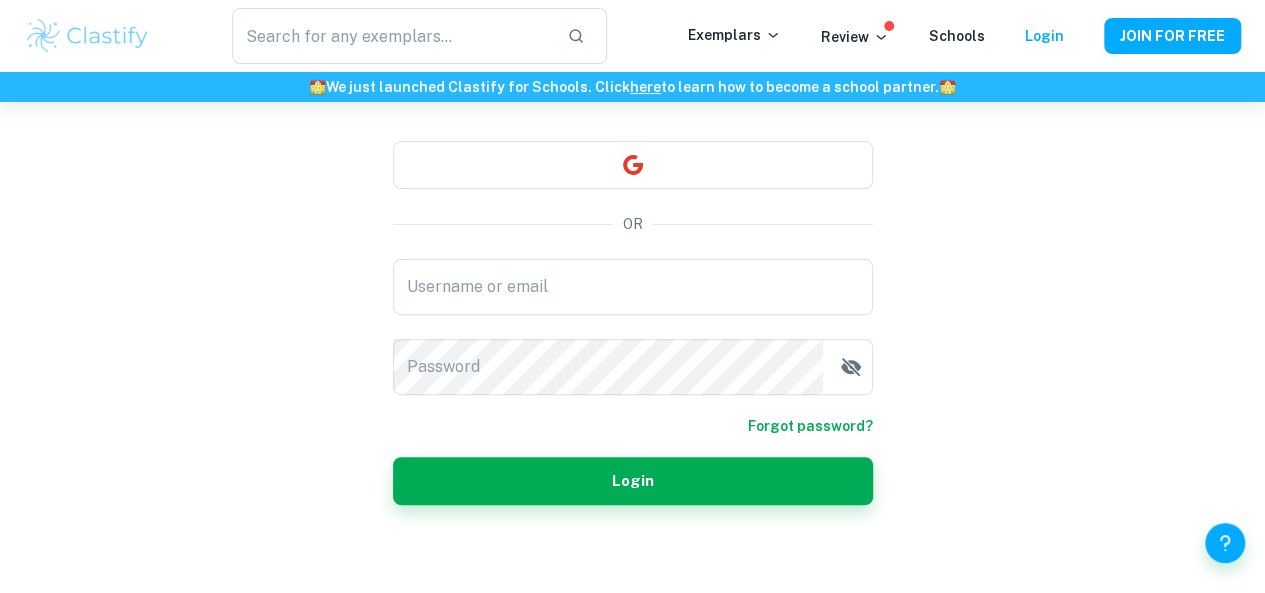 scroll, scrollTop: 167, scrollLeft: 0, axis: vertical 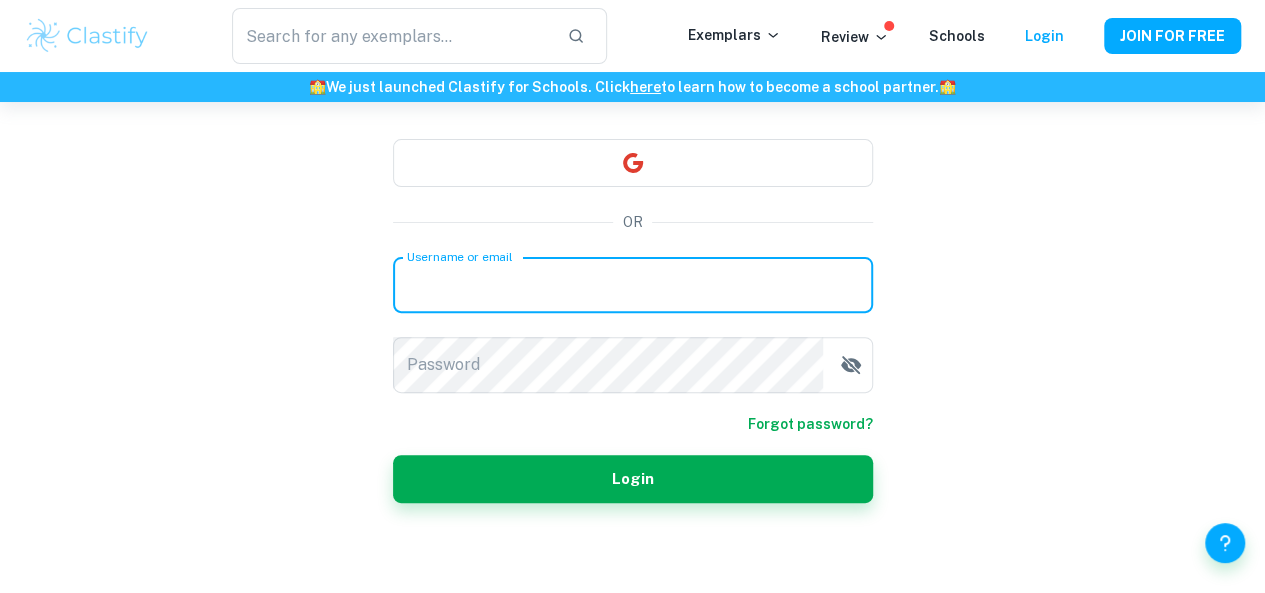 click on "Username or email" at bounding box center (633, 285) 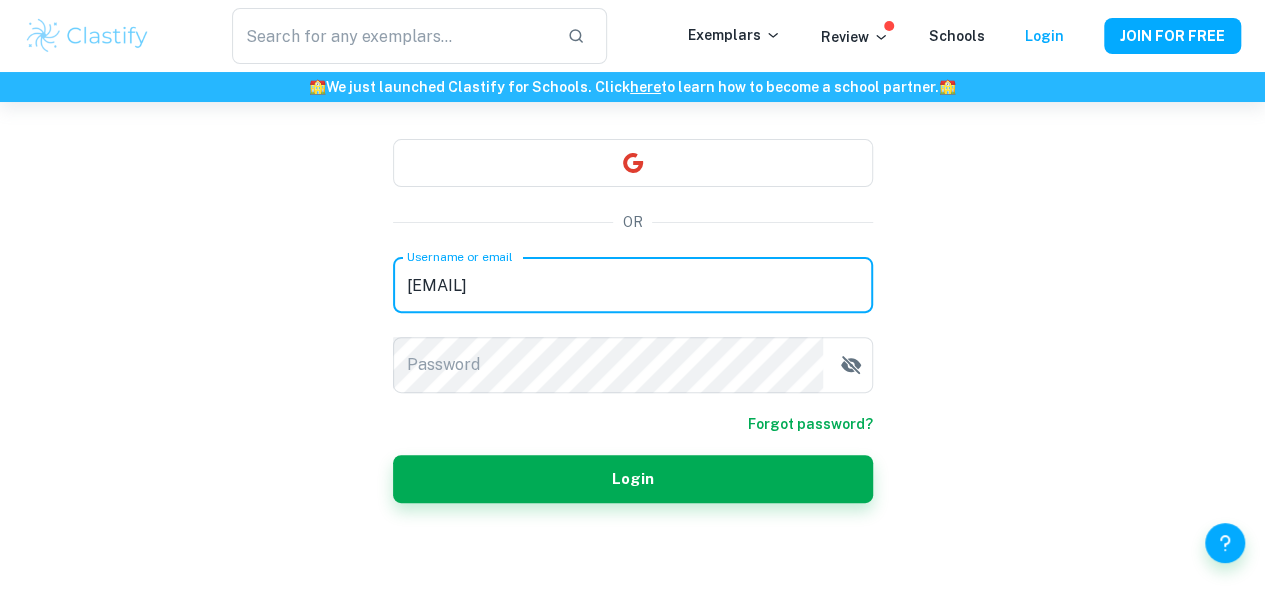 type on "luthr125396@gapps.uwcsea.edu.sg" 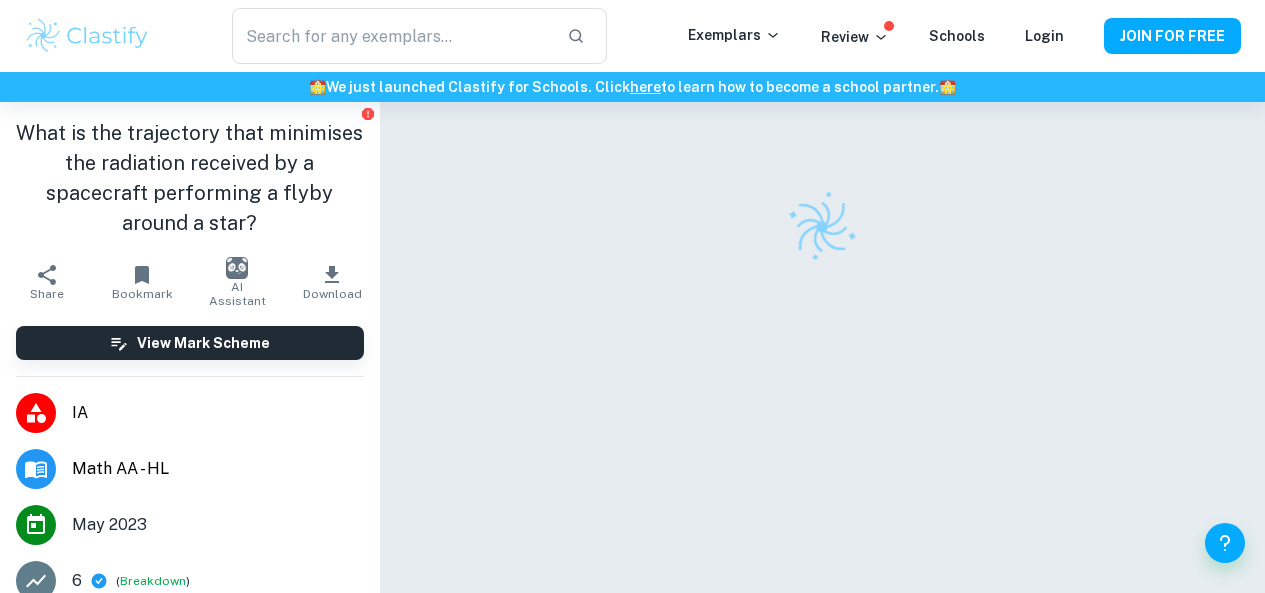 scroll, scrollTop: 0, scrollLeft: 0, axis: both 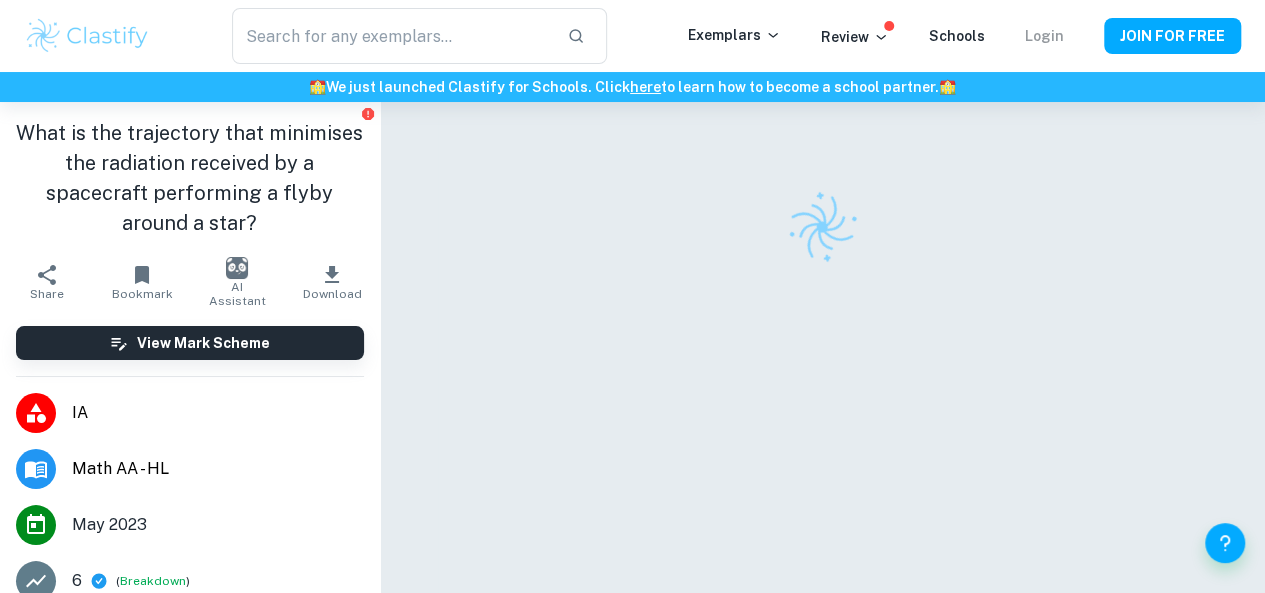 click on "Login" at bounding box center [1044, 36] 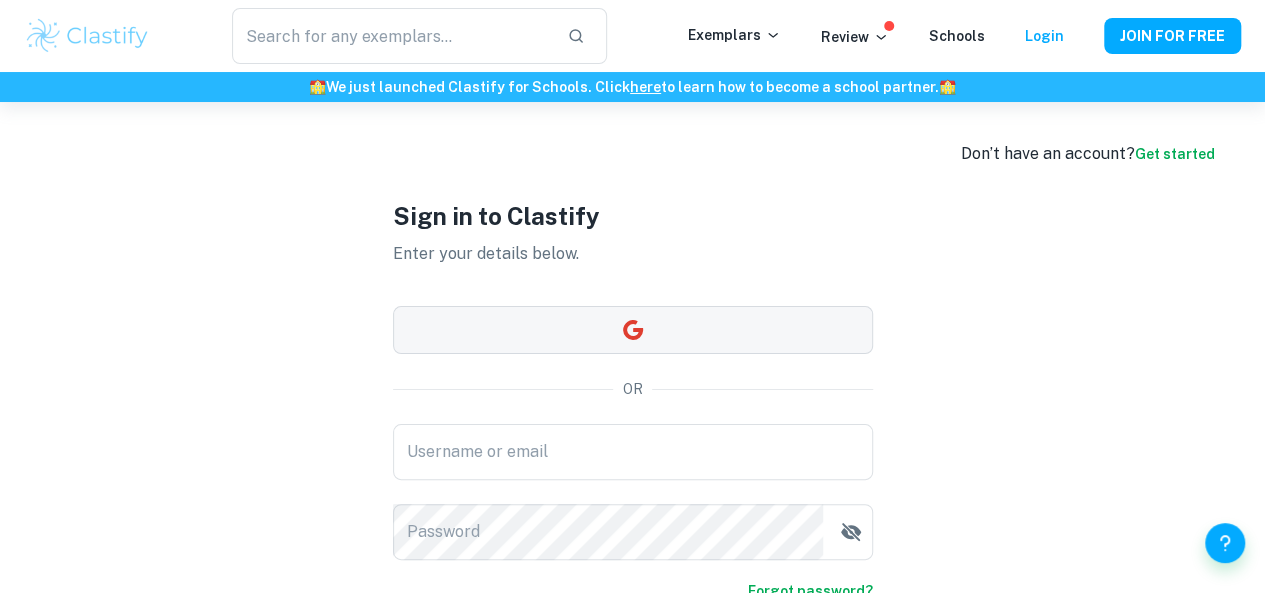 scroll, scrollTop: 172, scrollLeft: 0, axis: vertical 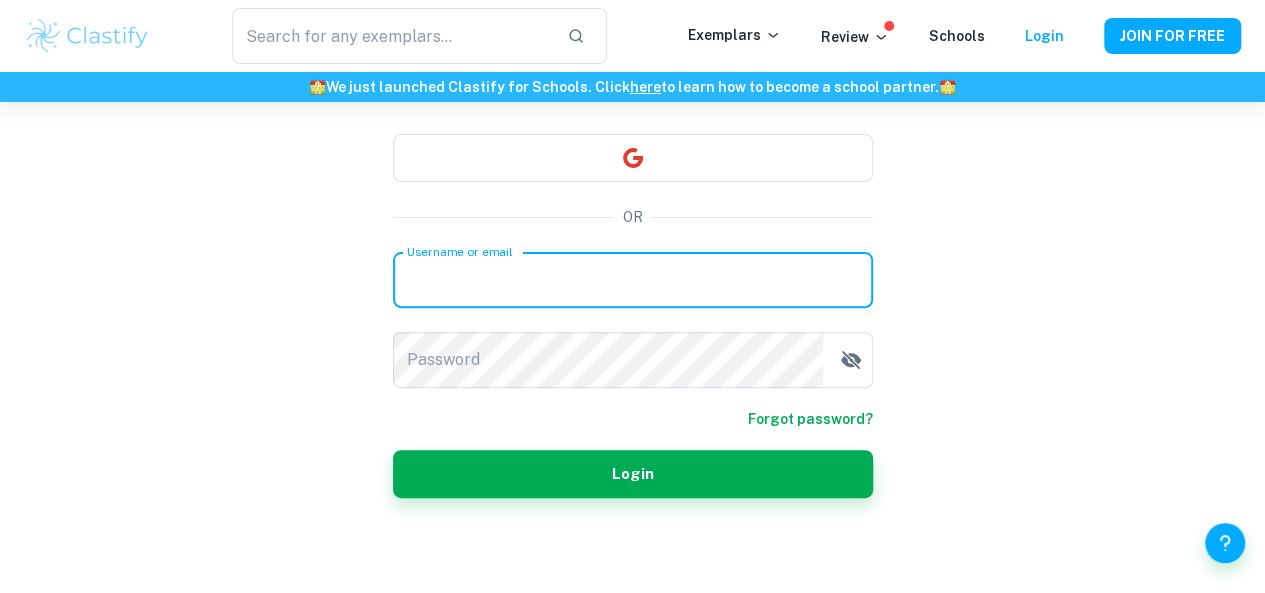 click on "Username or email" at bounding box center (633, 280) 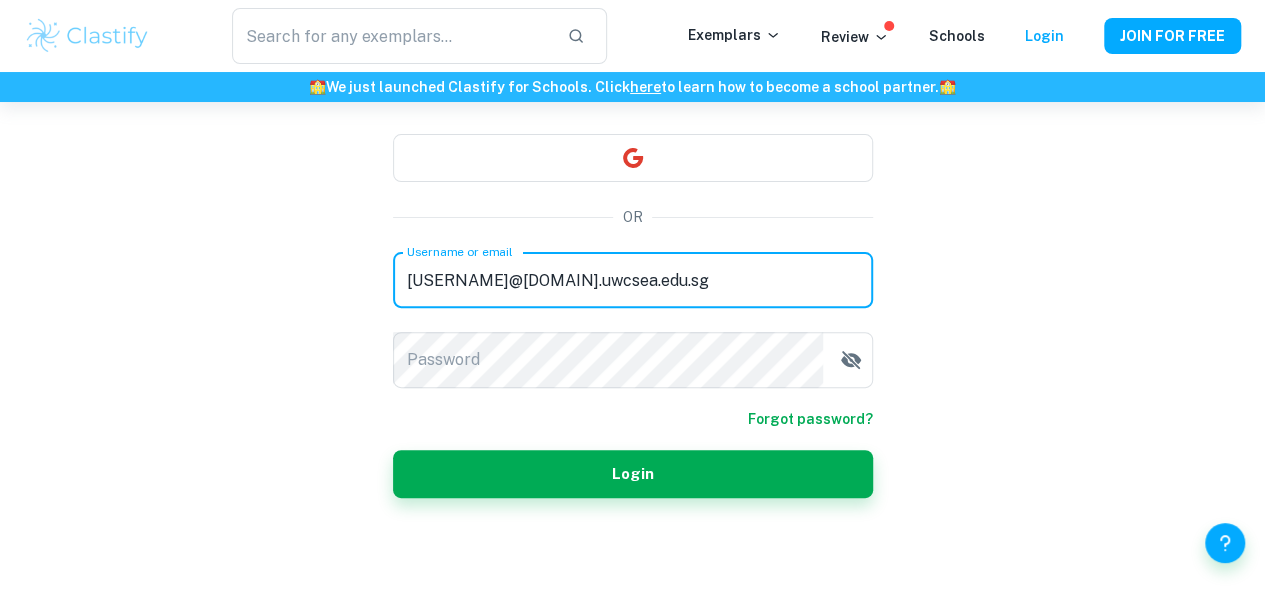 type on "luthr125396@gapps.uwcsea.edu.sg" 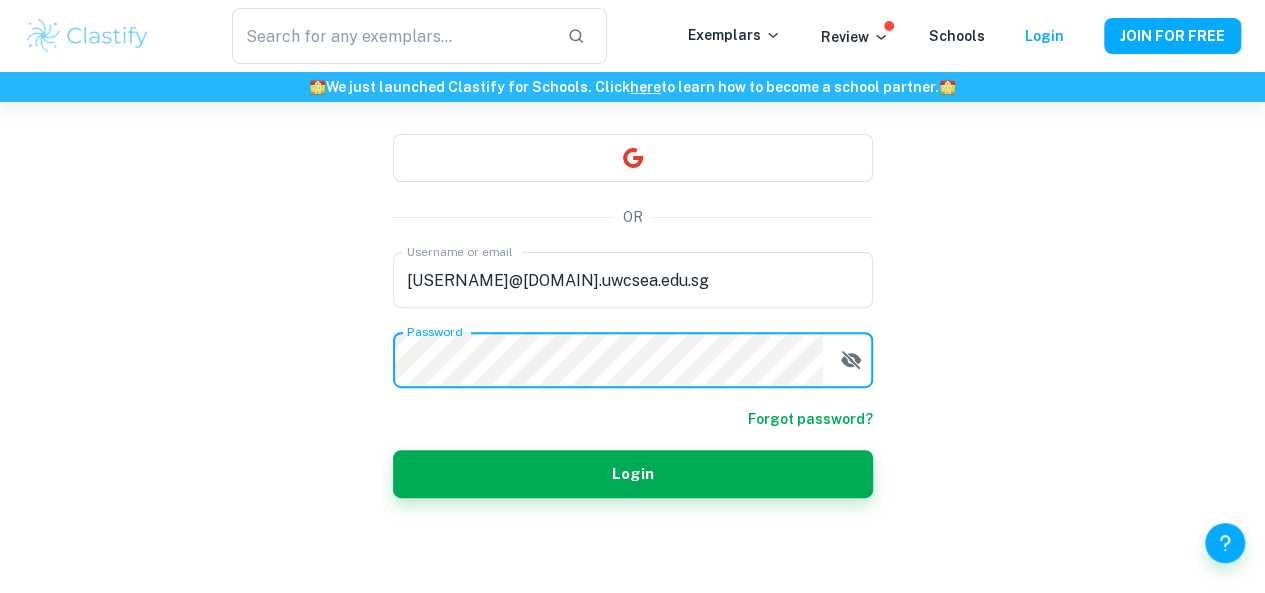 click on "Login" at bounding box center [633, 474] 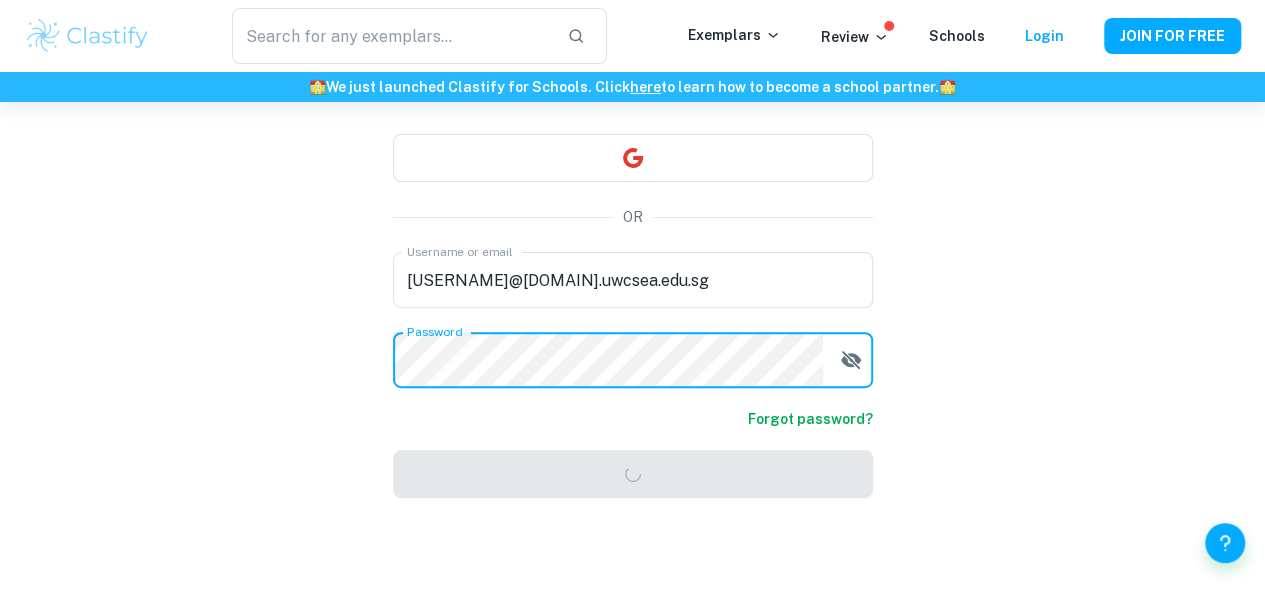 scroll, scrollTop: 102, scrollLeft: 0, axis: vertical 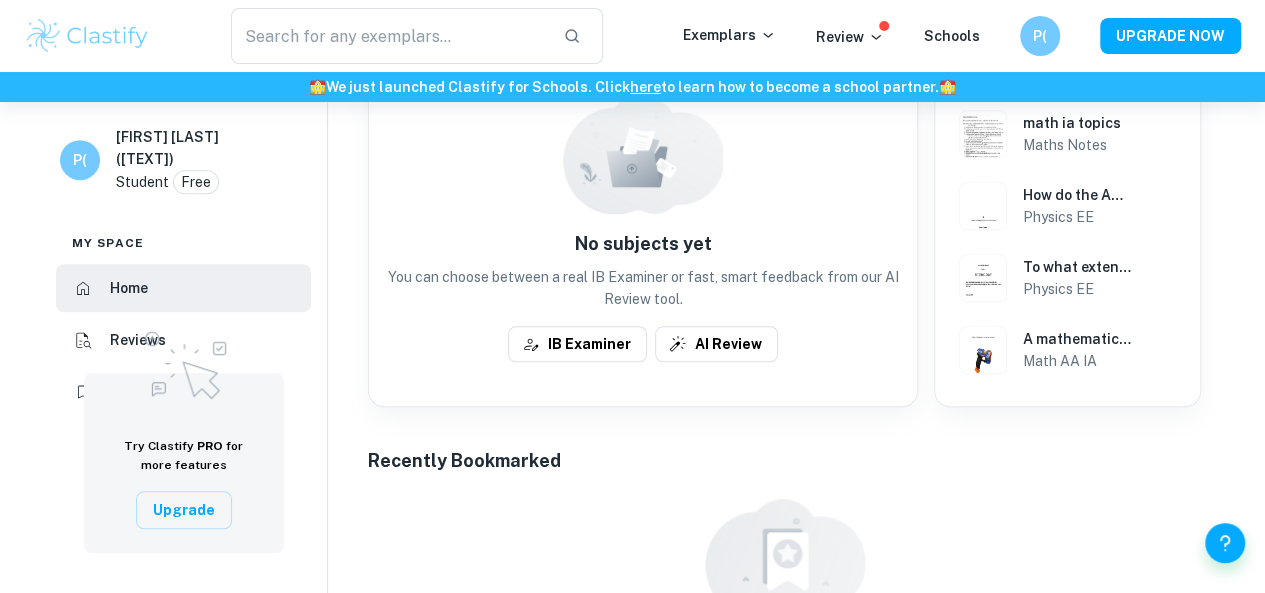 drag, startPoint x: 614, startPoint y: 312, endPoint x: 372, endPoint y: 372, distance: 249.32709 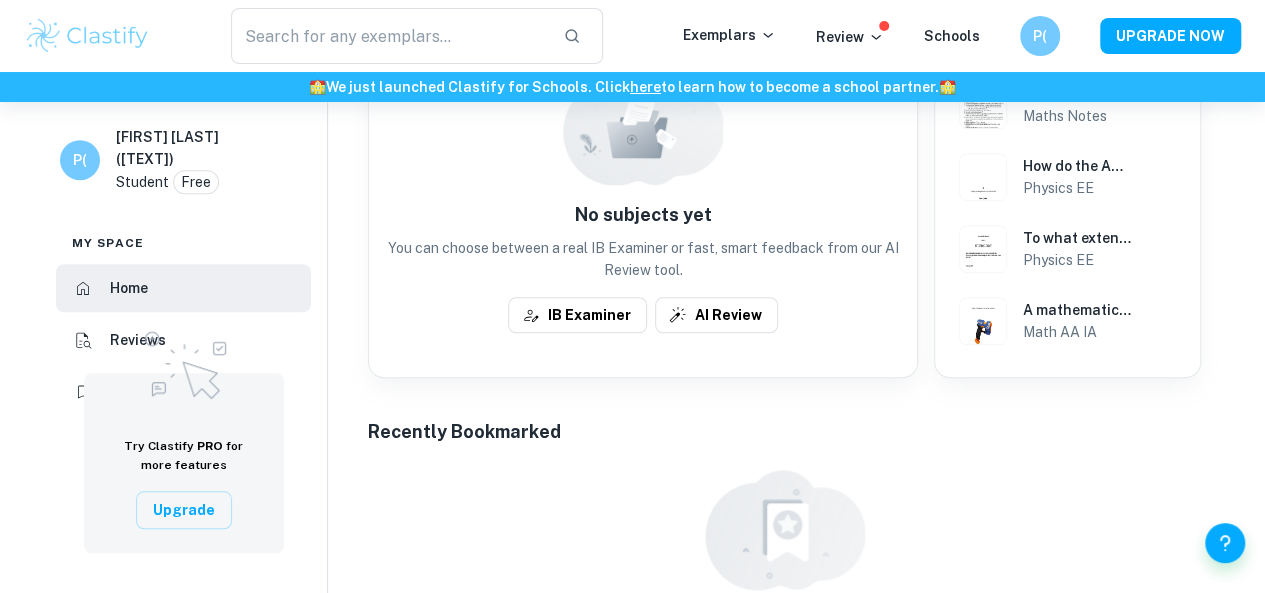 scroll, scrollTop: 582, scrollLeft: 0, axis: vertical 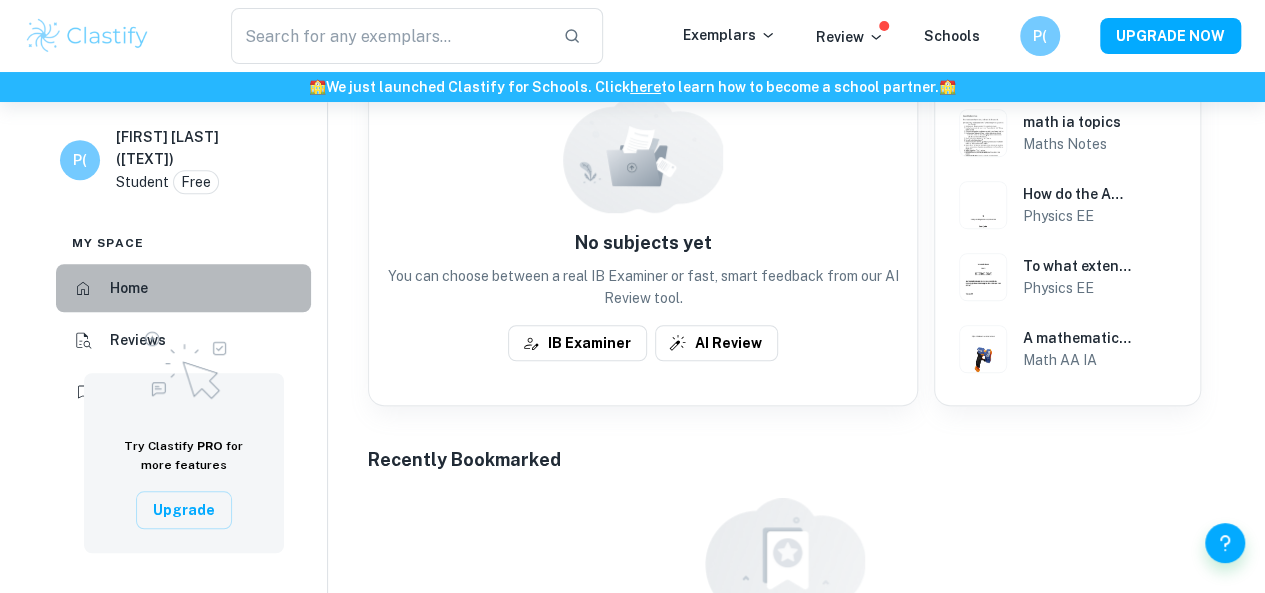 click on "Home" at bounding box center (129, 288) 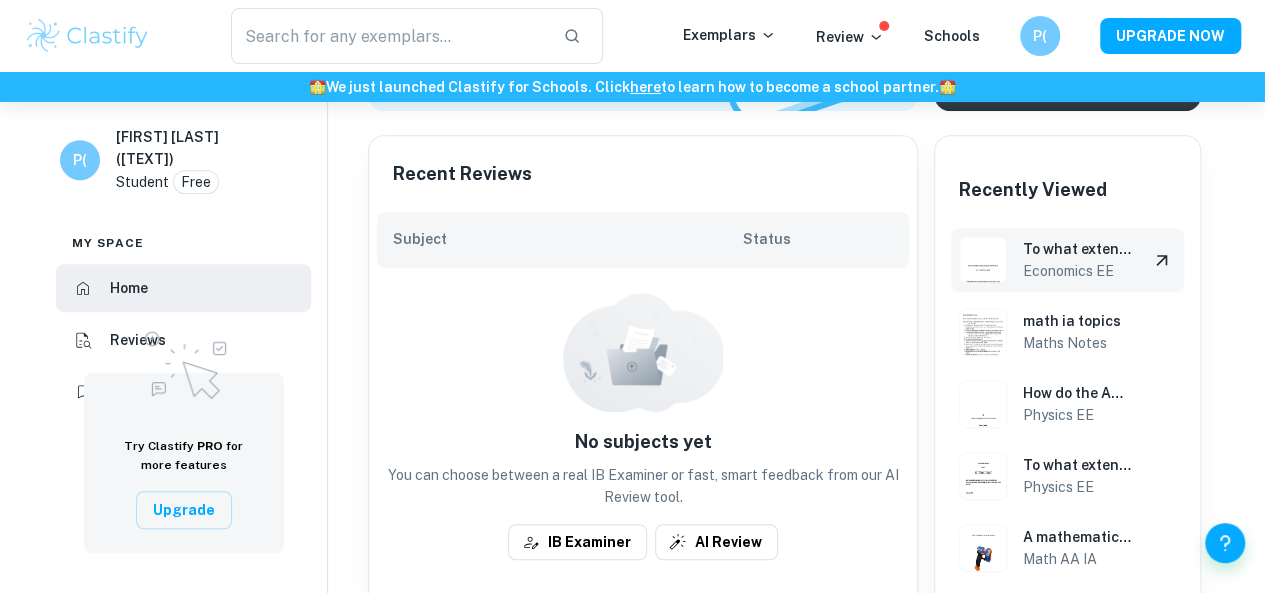 scroll, scrollTop: 382, scrollLeft: 0, axis: vertical 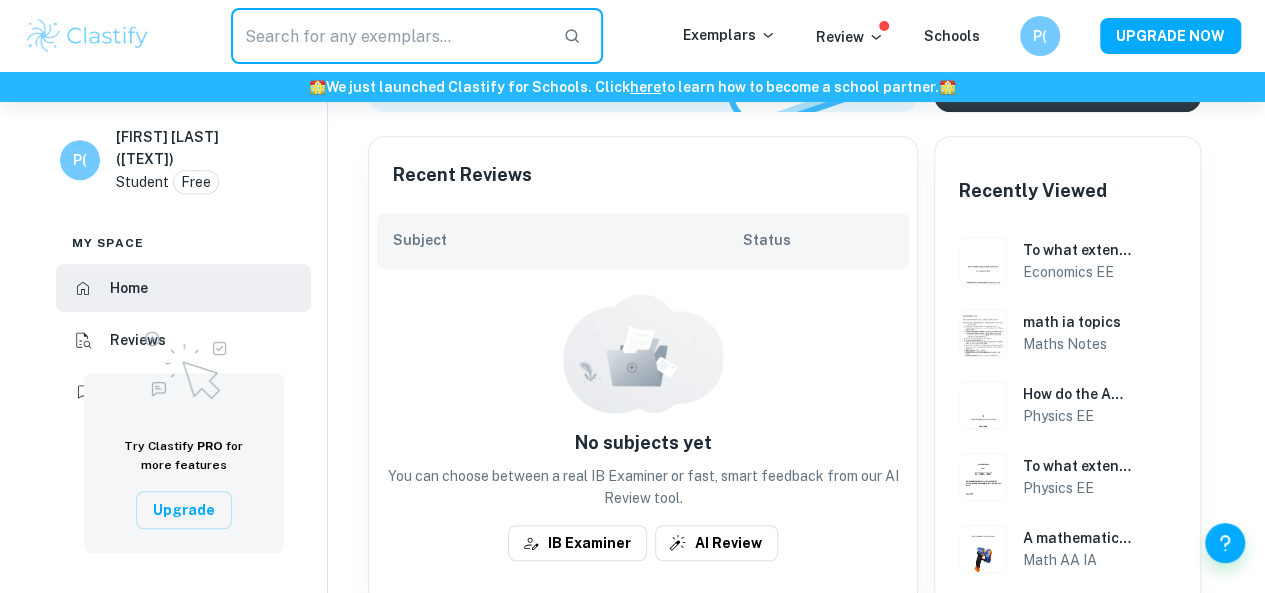 click at bounding box center (389, 36) 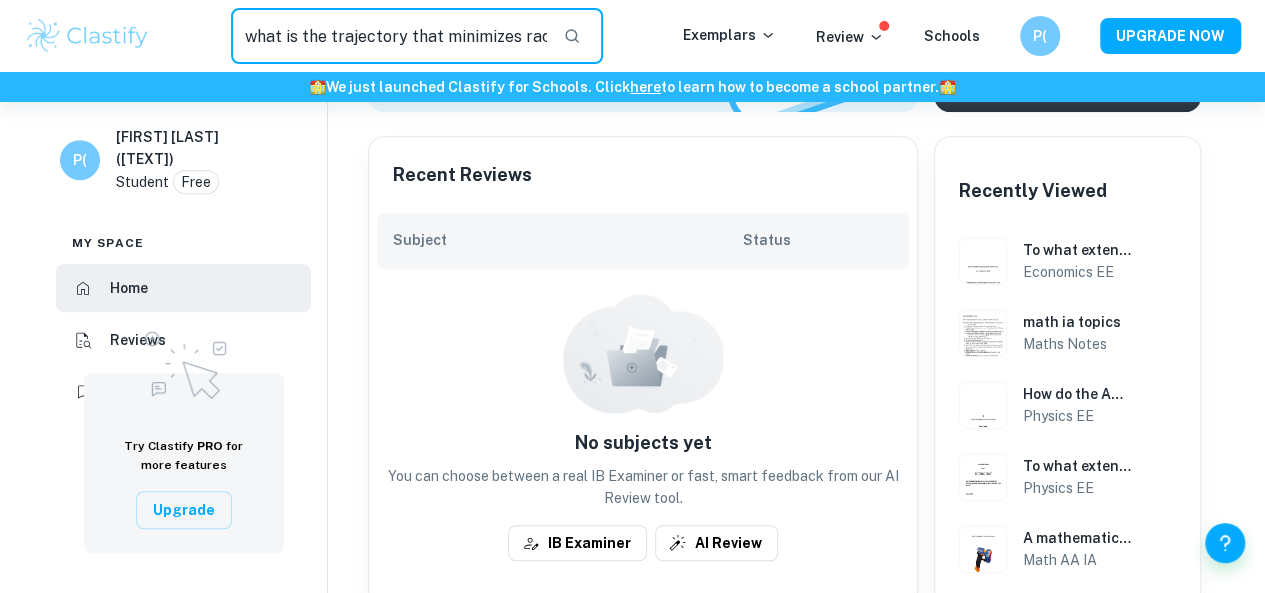 scroll, scrollTop: 0, scrollLeft: 465, axis: horizontal 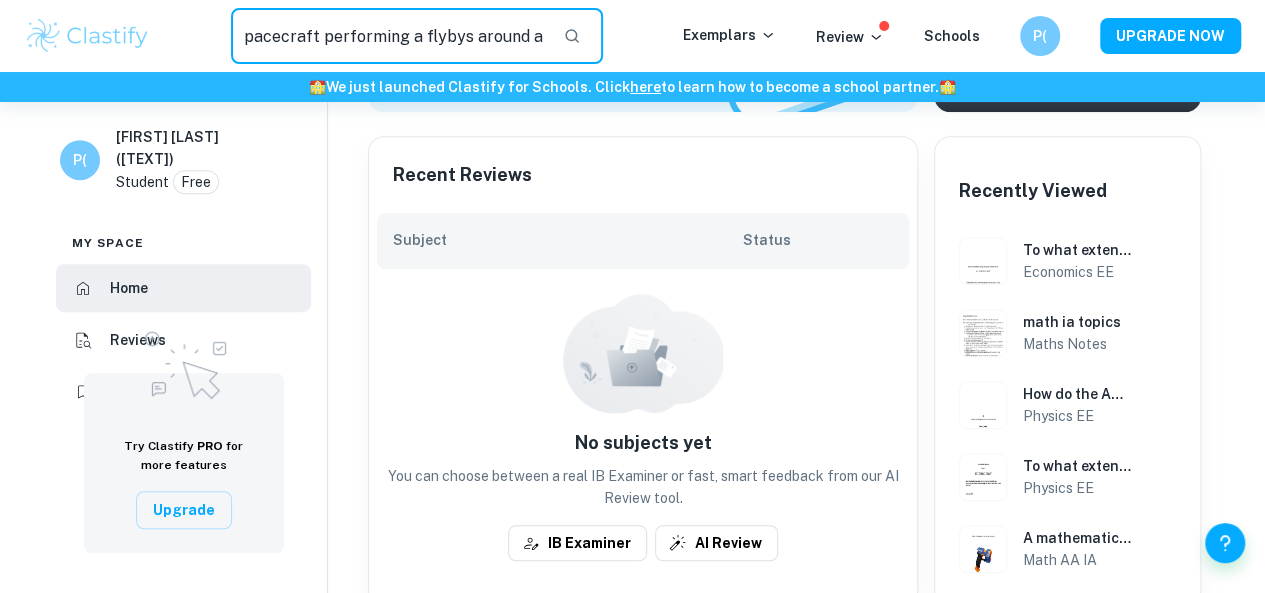 type on "what is the trajectory that minimizes radiation received by a spacecraft performing a flybys around a star" 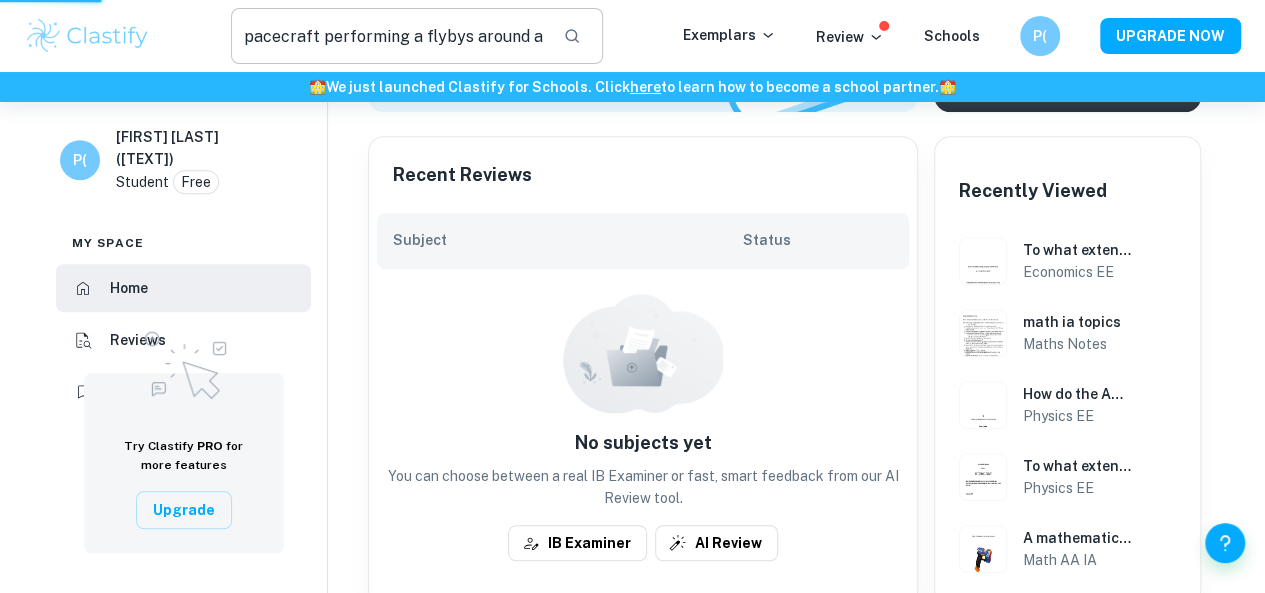 scroll, scrollTop: 0, scrollLeft: 0, axis: both 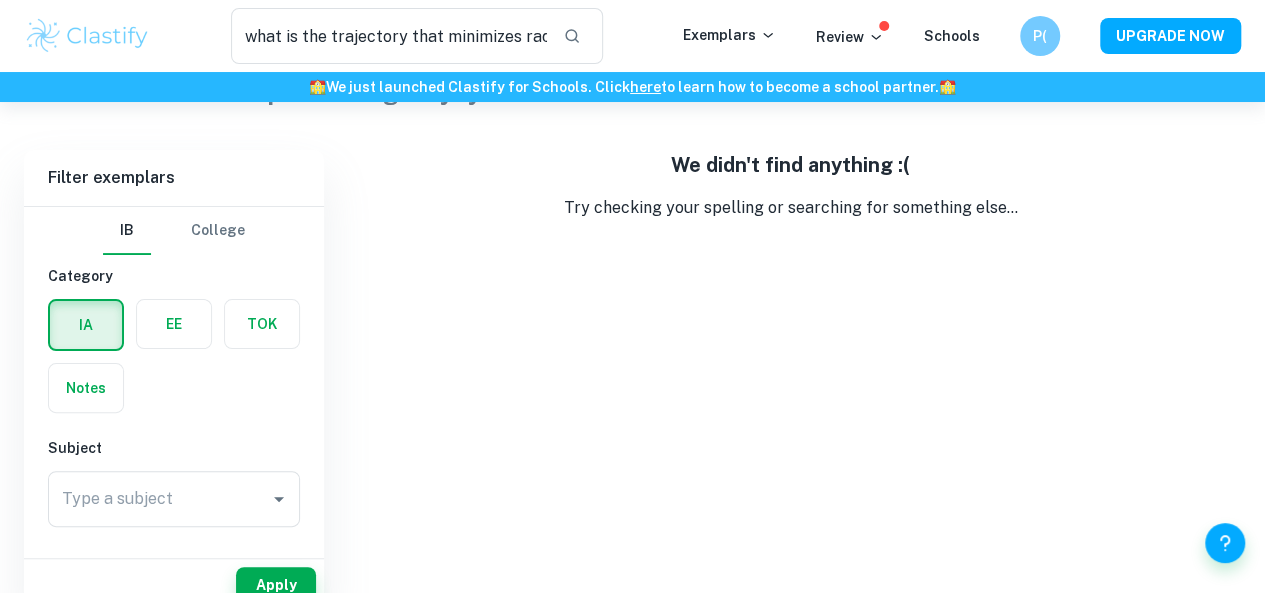 drag, startPoint x: 524, startPoint y: 241, endPoint x: 428, endPoint y: 276, distance: 102.18121 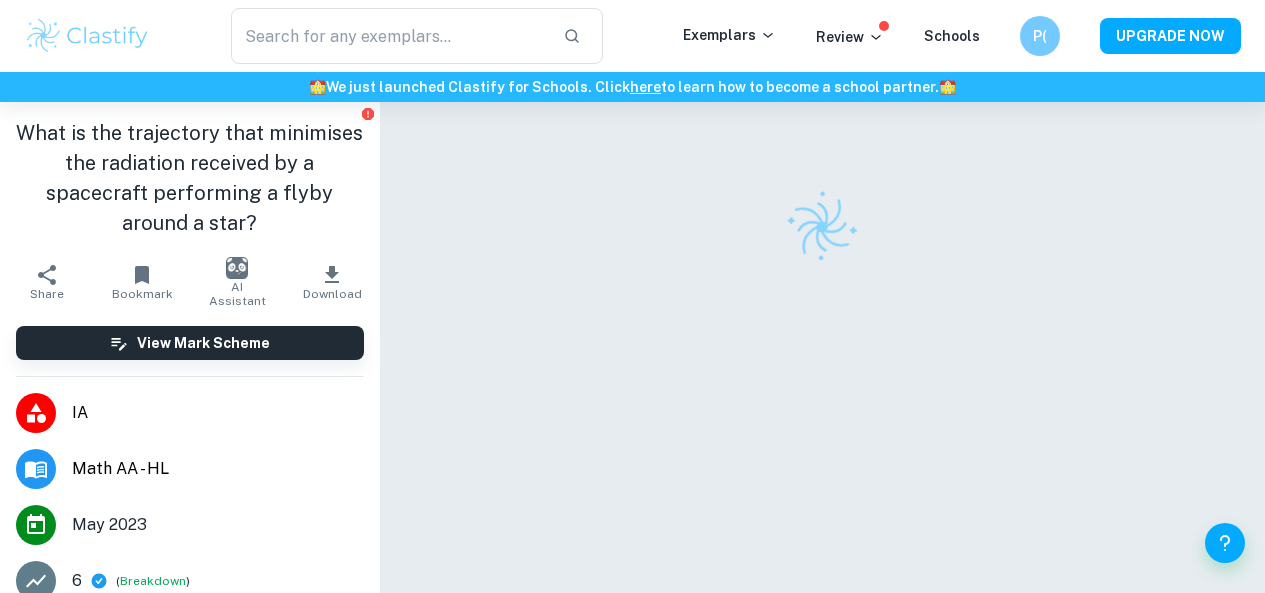 scroll, scrollTop: 0, scrollLeft: 0, axis: both 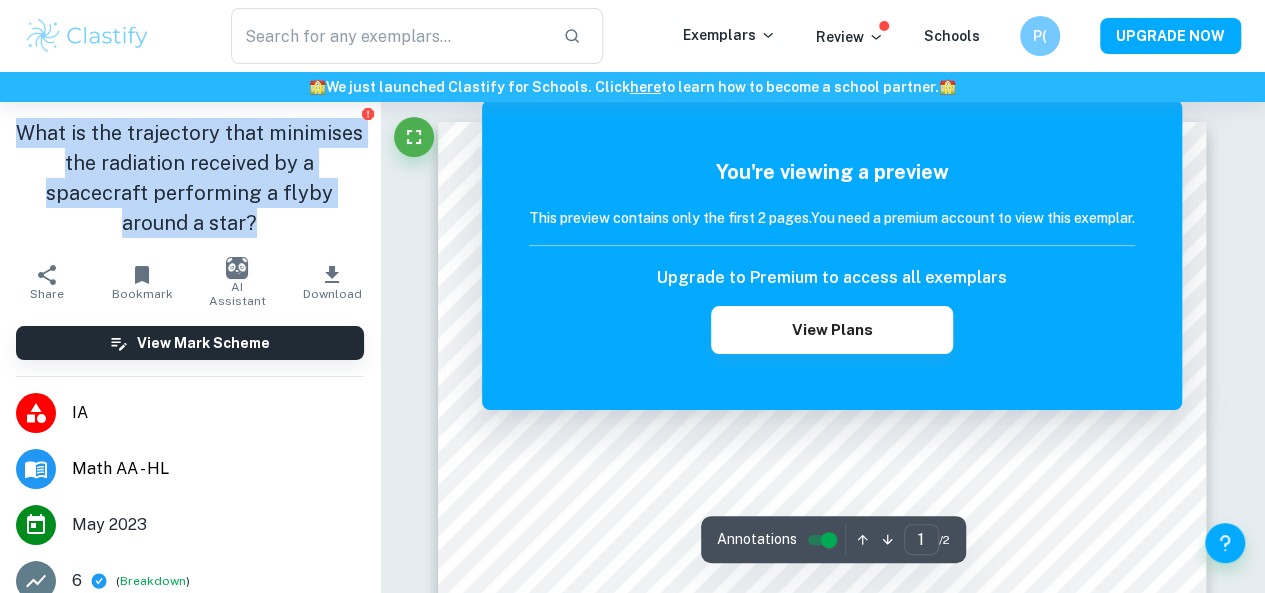 drag, startPoint x: 61, startPoint y: 128, endPoint x: 308, endPoint y: 231, distance: 267.6154 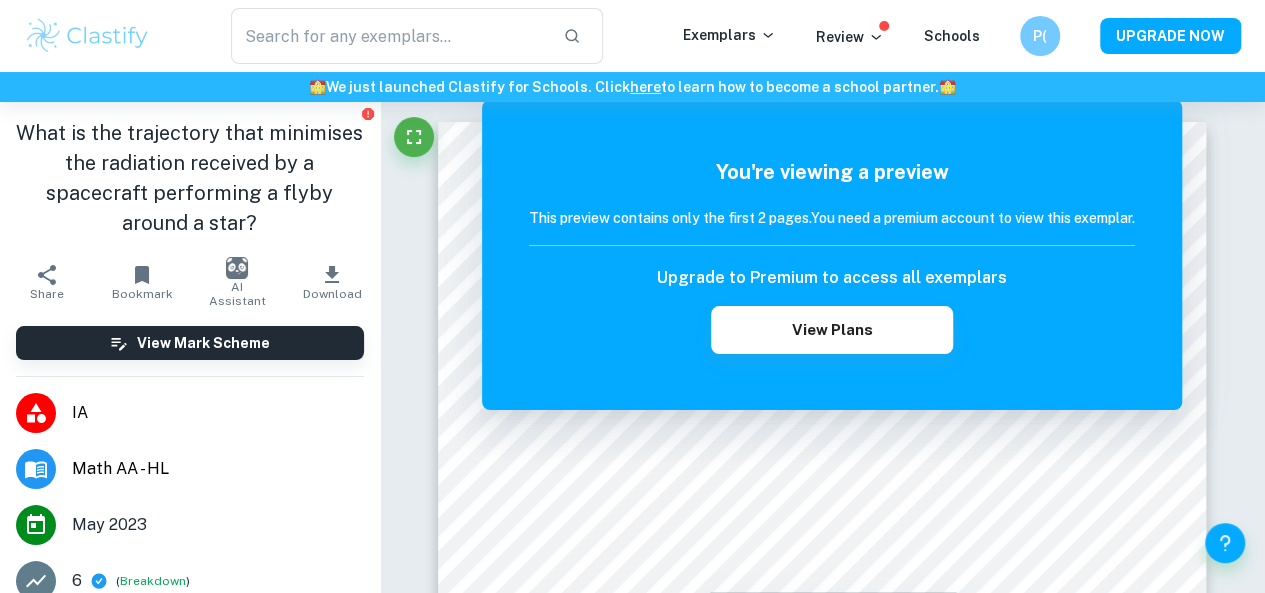 click on "Correct Criterion A The body of the work is further subdivided so that phases of the exploration are clearly indicated. Written by Mary Ask Clai Correct Criterion A The topic of the Internal assessment is stated clearly and explained in the introduction Comment The research question is stated on the title page. Then, the aim was stated in the introduction. Written by Mary Ask Clai Correct Criterion A The topic of the Internal assessment is stated clearly and explained in the introduction Comment The research question is stated on the title page. Then, the aim was stated in the introduction. Written by Mary Ask Clai Correct Criterion A The introduction includes a general description of the student's approach to the topic and what area of the math curriculum the exploration focuses on Comment The student claimed the investigation revolves around calculus, parametric representations of curves, and cartesian geometry. Written by Mary Ask Clai Correct Criterion A Comment Written by Mary Ask Clai Incorrect Comment" at bounding box center [823, 1271] 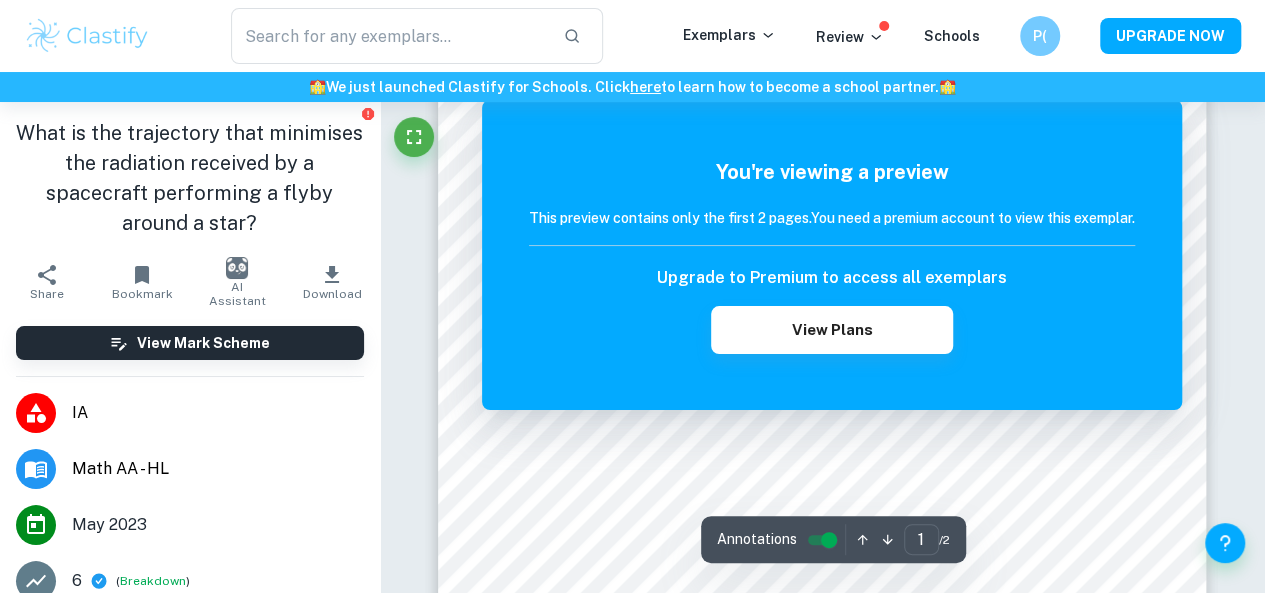 scroll, scrollTop: 0, scrollLeft: 0, axis: both 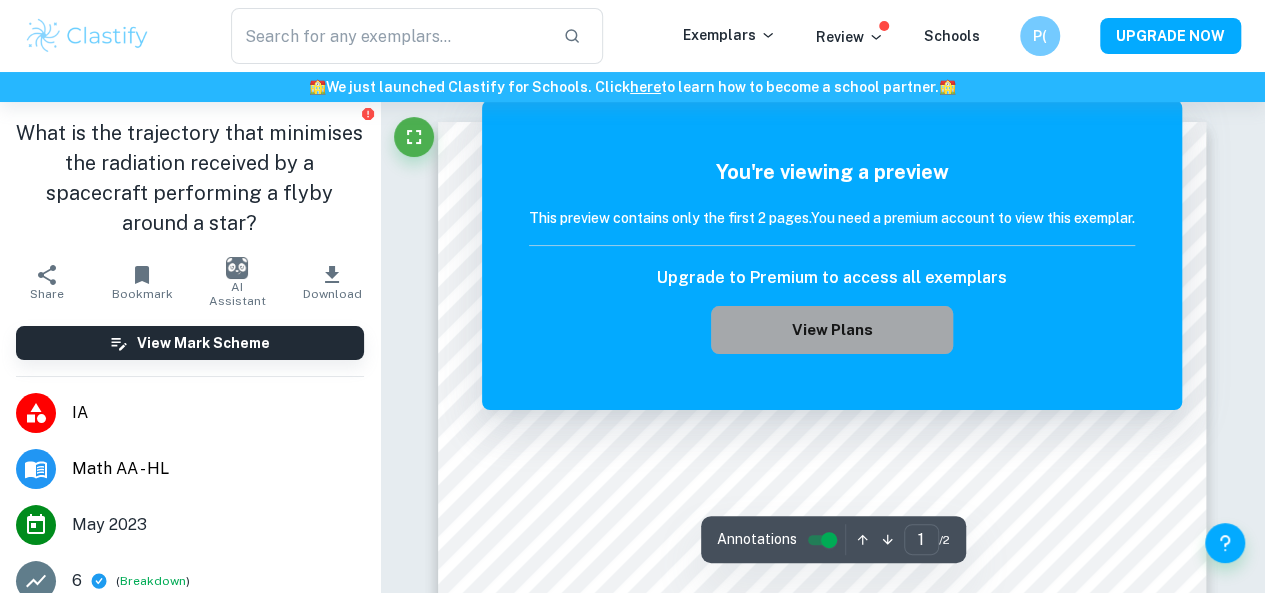 click on "View Plans" at bounding box center (832, 330) 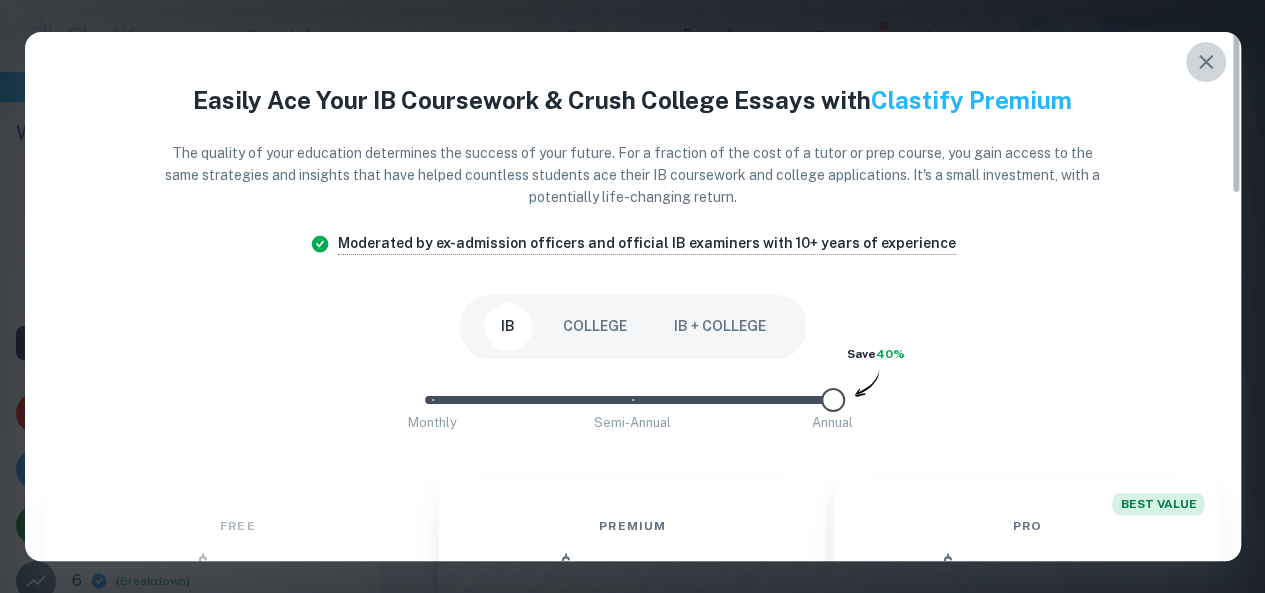 click at bounding box center (1206, 62) 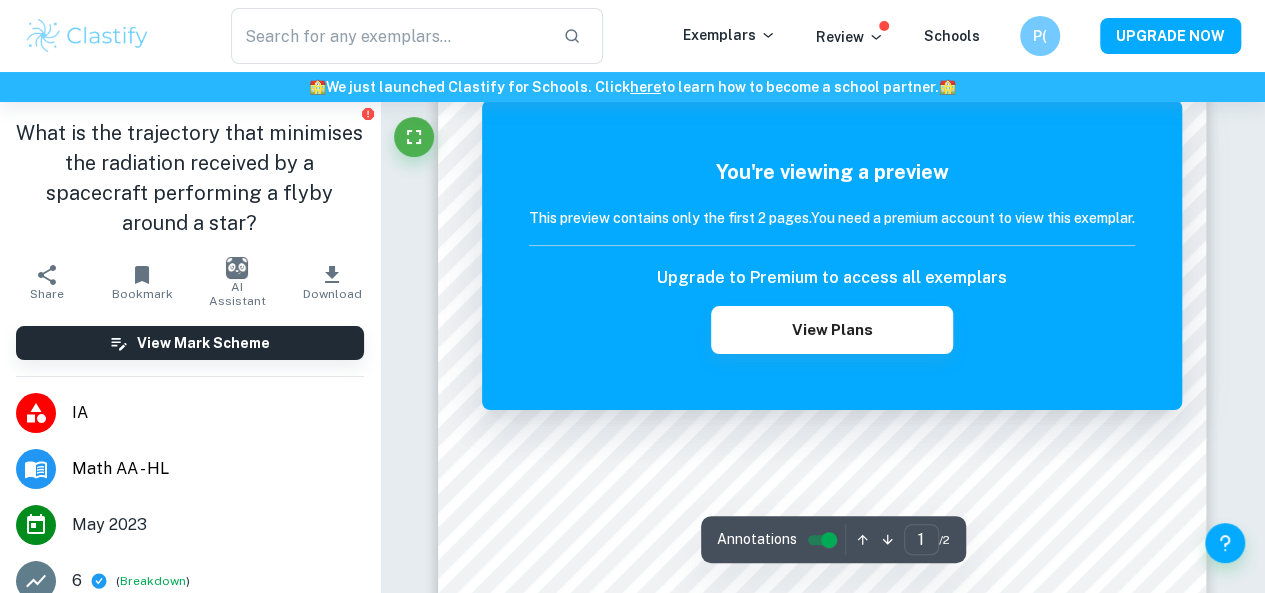 scroll, scrollTop: 0, scrollLeft: 0, axis: both 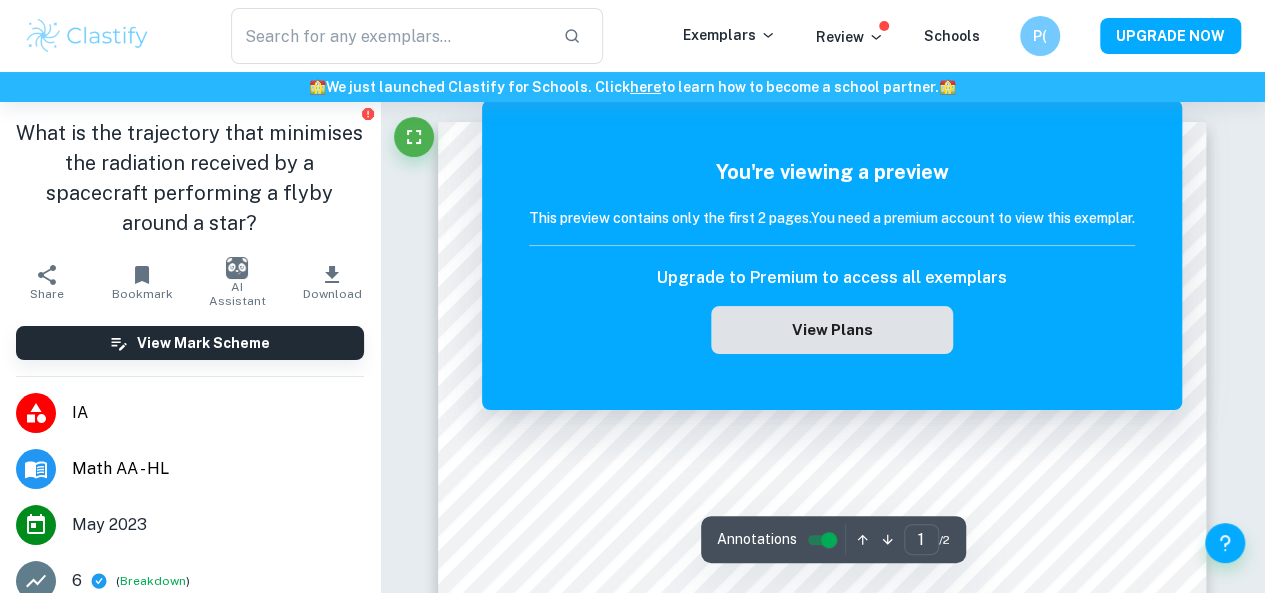 click on "View Plans" at bounding box center (832, 330) 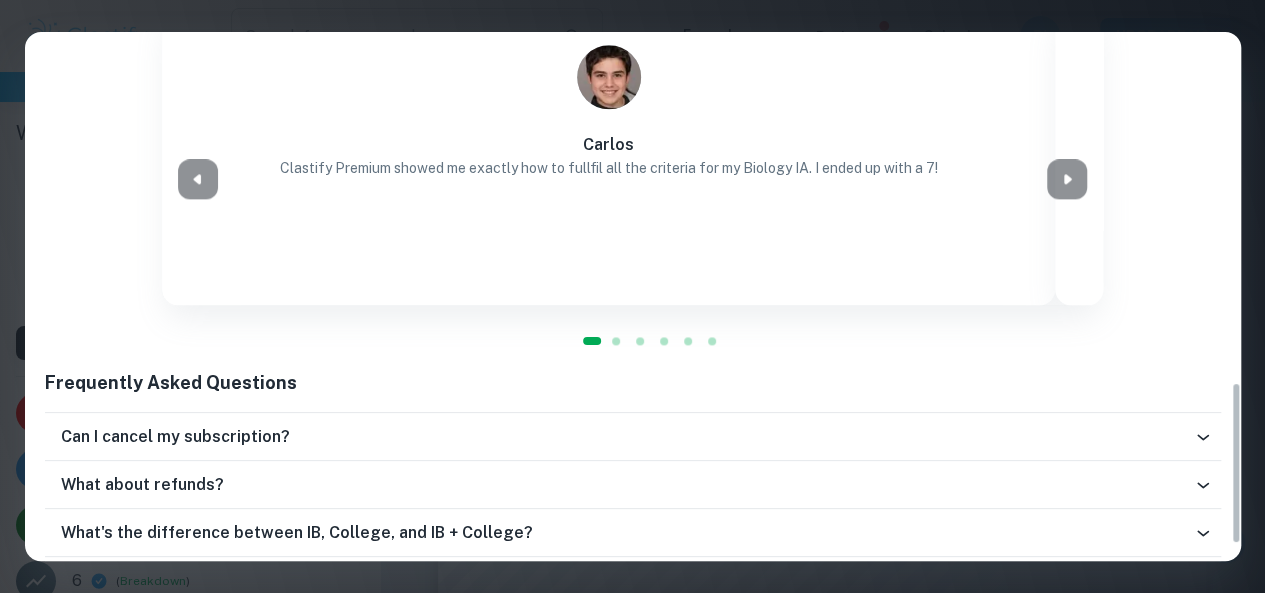scroll, scrollTop: 1183, scrollLeft: 0, axis: vertical 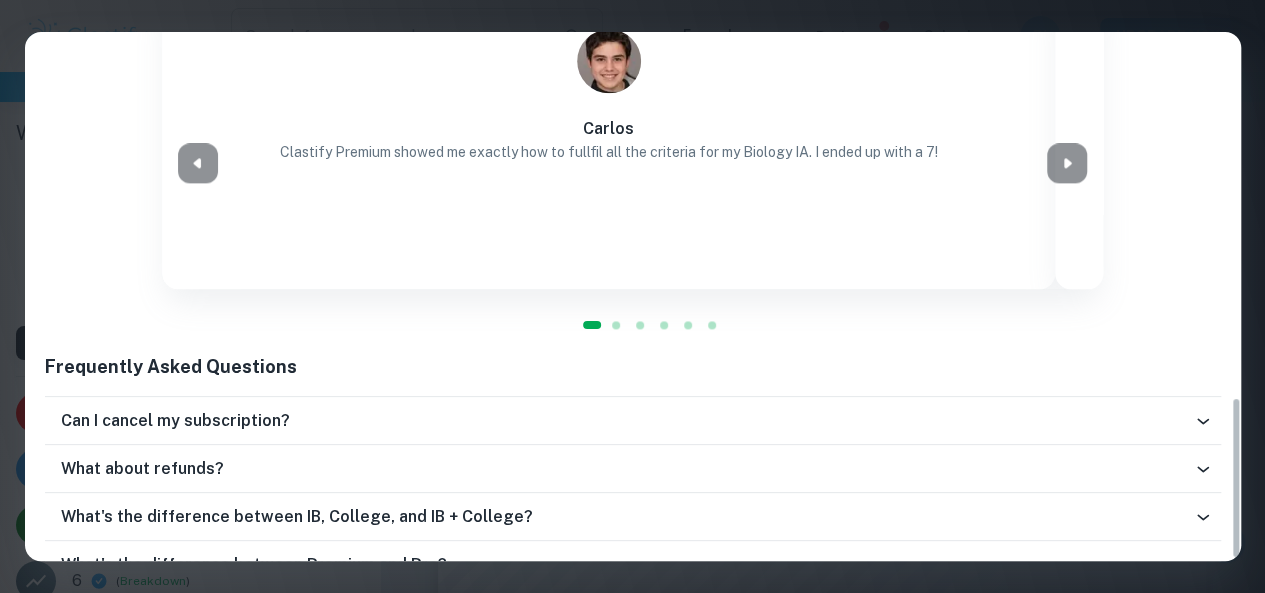 click on "Easily Ace Your IB Coursework & Crush College Essays with  Clastify Premium The quality of your education determines the success of your future. For a fraction of the cost of a tutor or prep course, you gain access to the same strategies and insights that have helped countless students ace their IB coursework and college applications. It's a small investment, with a potentially life-changing return. Moderated by ex-admission officers and official IB examiners with 10+ years of experience IB COLLEGE IB + COLLEGE Monthly Semi-Annual Annual Save  40% Free $ 0 /mo Our basic plan with limited features Current Plan Limited access to exemplars New! No access to examiner marking New! Only overall scores visible New! Downloading not allowed New! Ads New! Premium $ 7.99 /mo unlocks all premium features for  IB Upgrade Plan Unlimited access to all IB exemplars New! Unlock full IB mark schemes New! Full access to IB examiner comments New! See exact scores of IB exemplars New! Download 15 IB exemplars per month New! New!" at bounding box center [632, 296] 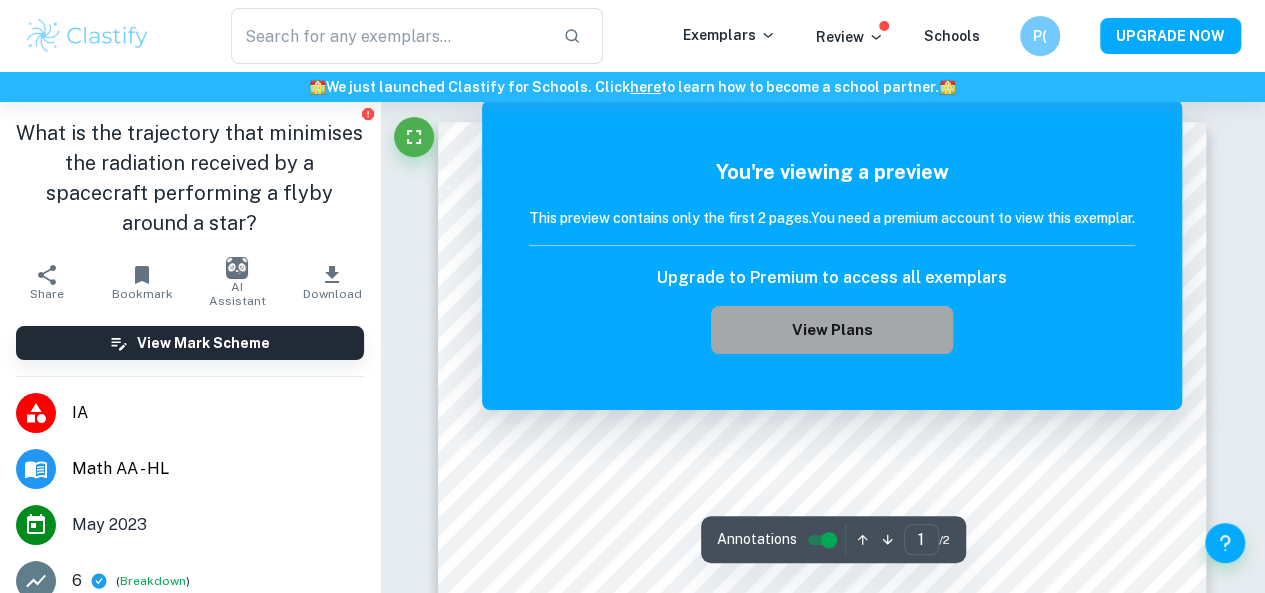 click on "View Plans" at bounding box center [832, 330] 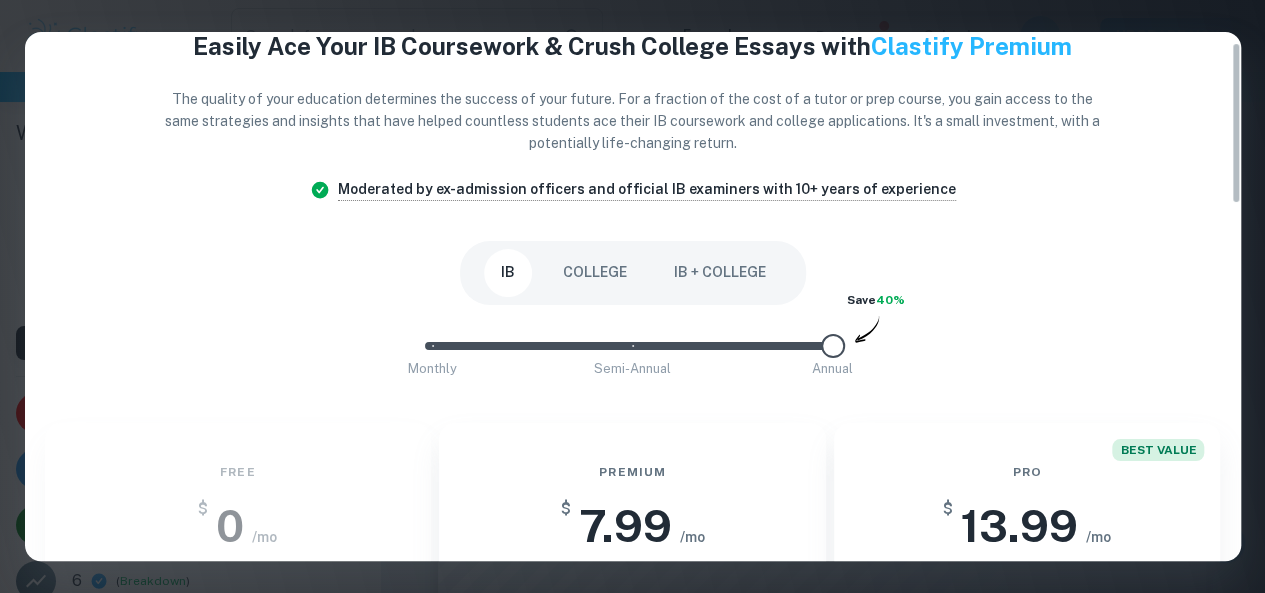 scroll, scrollTop: 30, scrollLeft: 0, axis: vertical 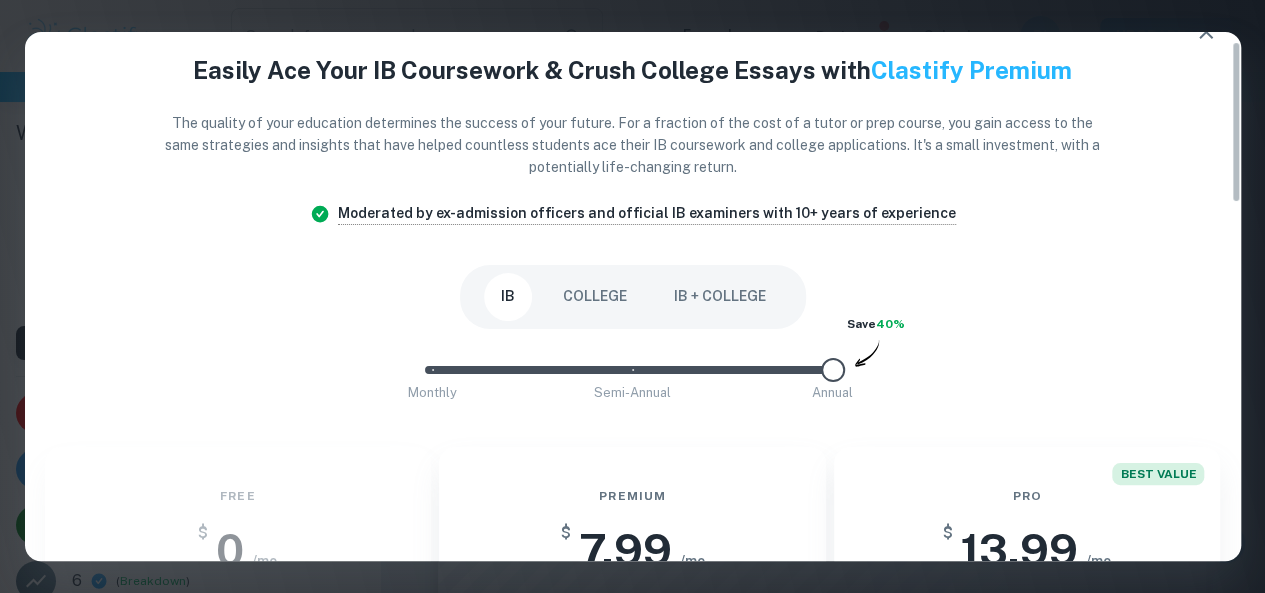 click at bounding box center [833, 370] 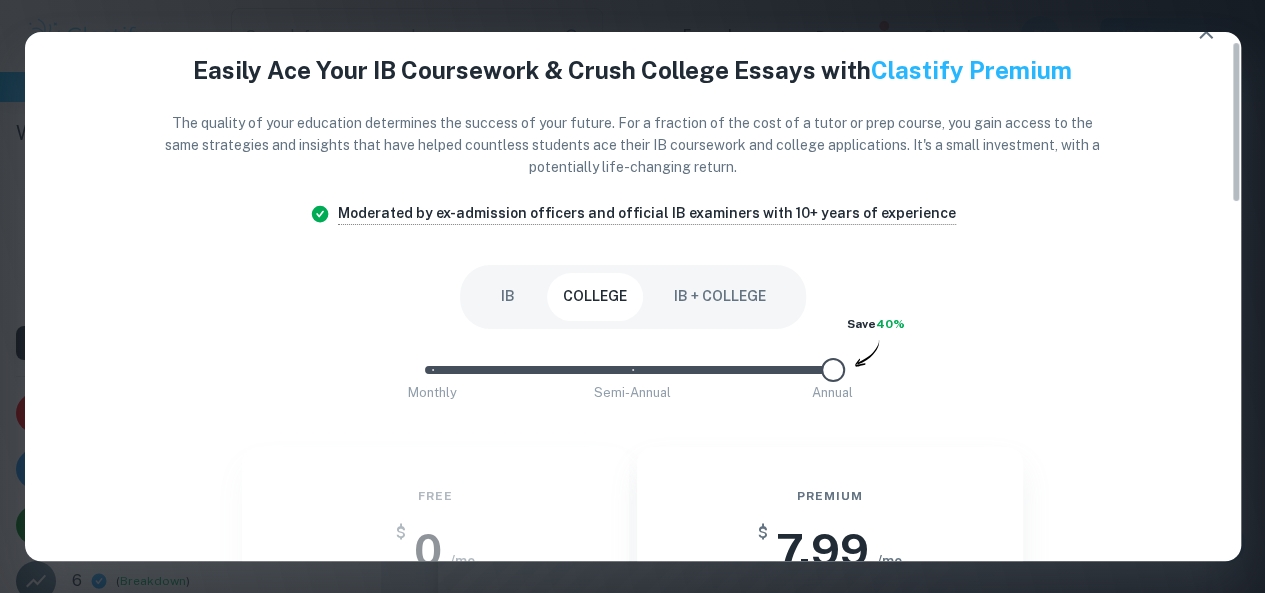 click on "IB + COLLEGE" at bounding box center [720, 297] 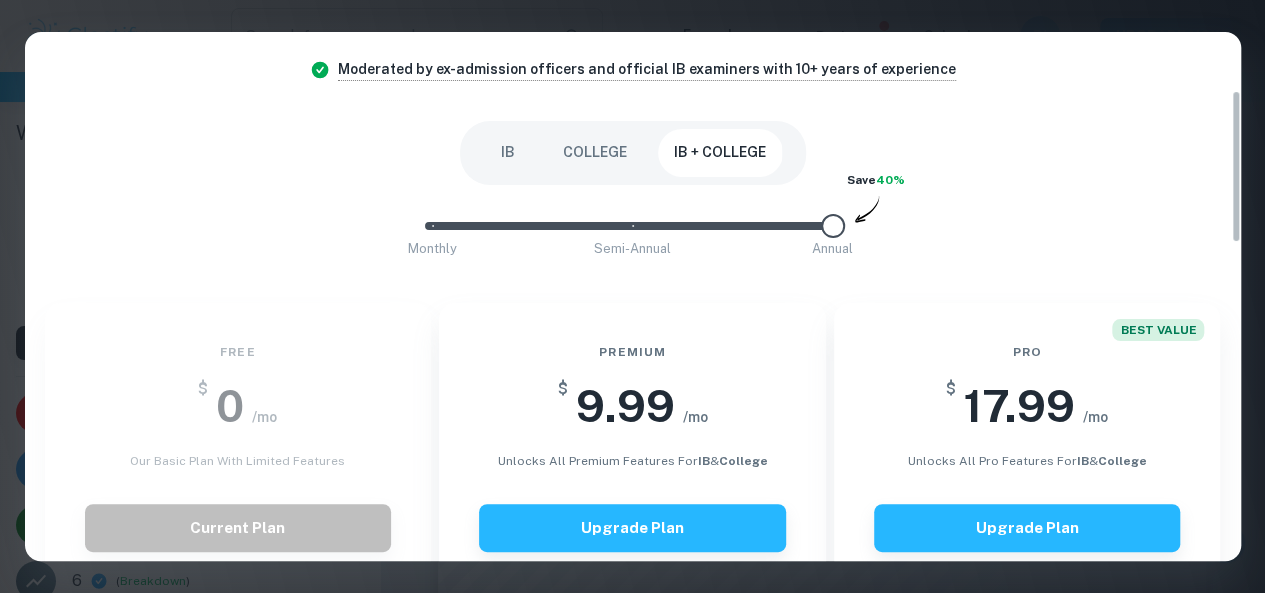 scroll, scrollTop: 173, scrollLeft: 0, axis: vertical 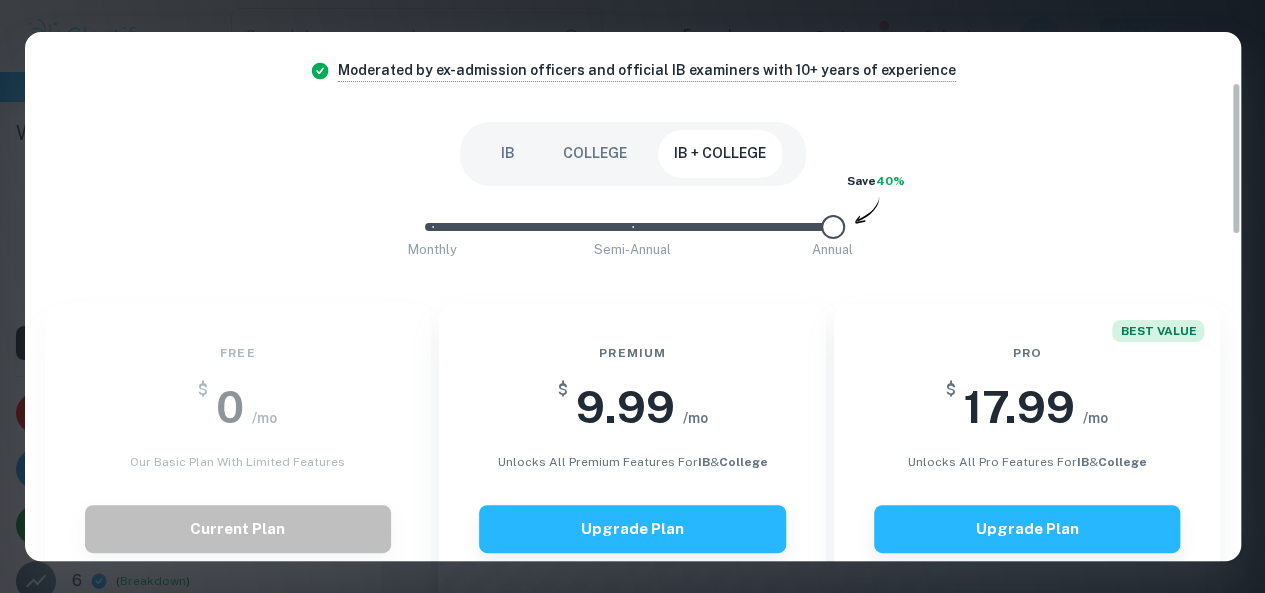 click on "COLLEGE" at bounding box center [595, 154] 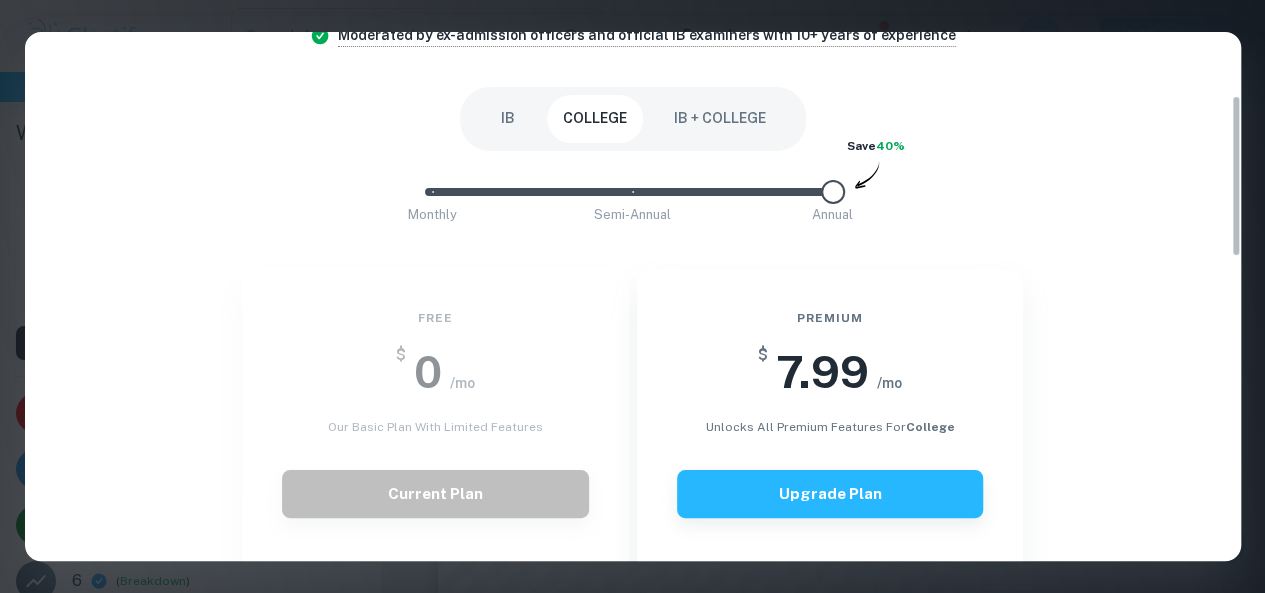 scroll, scrollTop: 207, scrollLeft: 0, axis: vertical 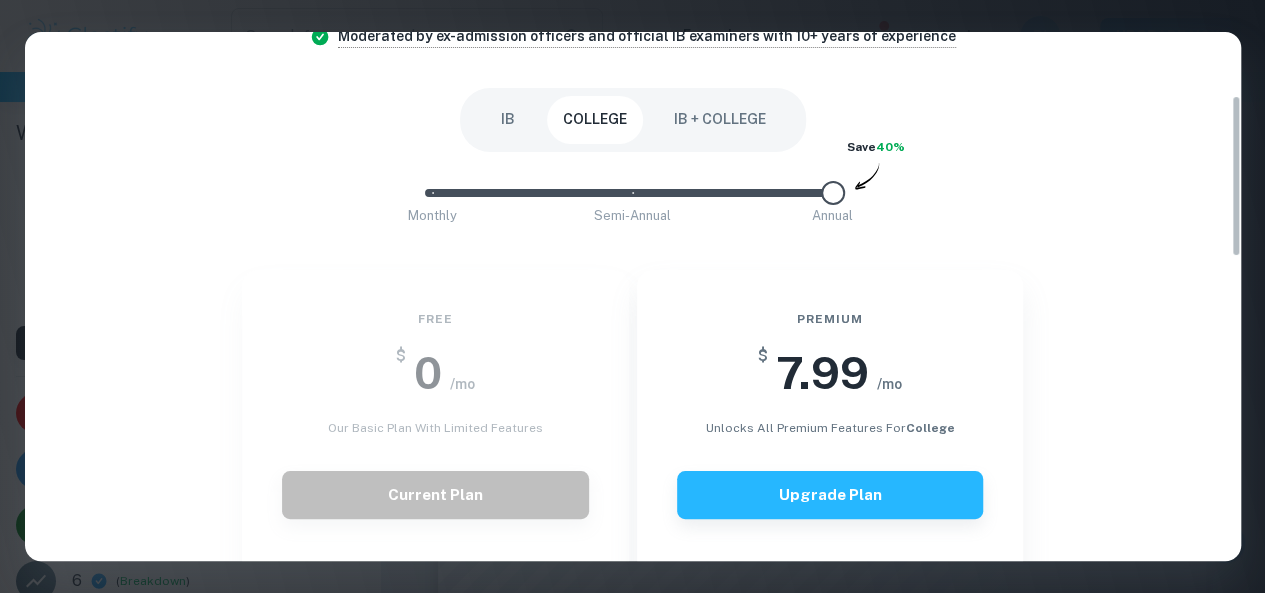 click on "IB" at bounding box center [508, 120] 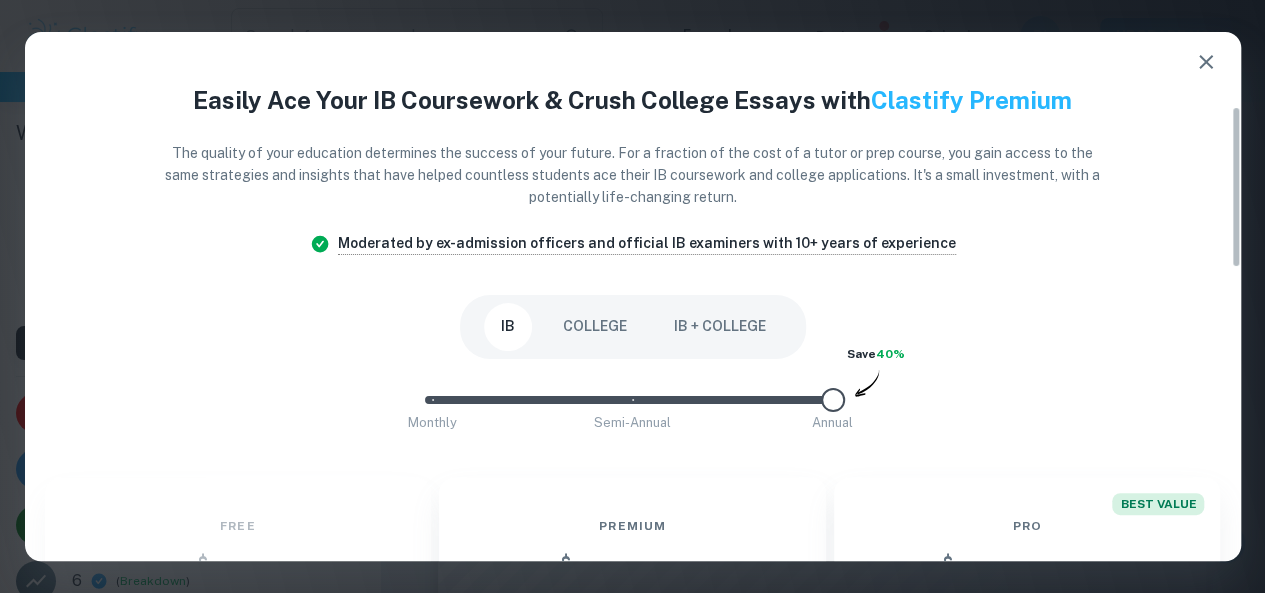 scroll, scrollTop: 1187, scrollLeft: 0, axis: vertical 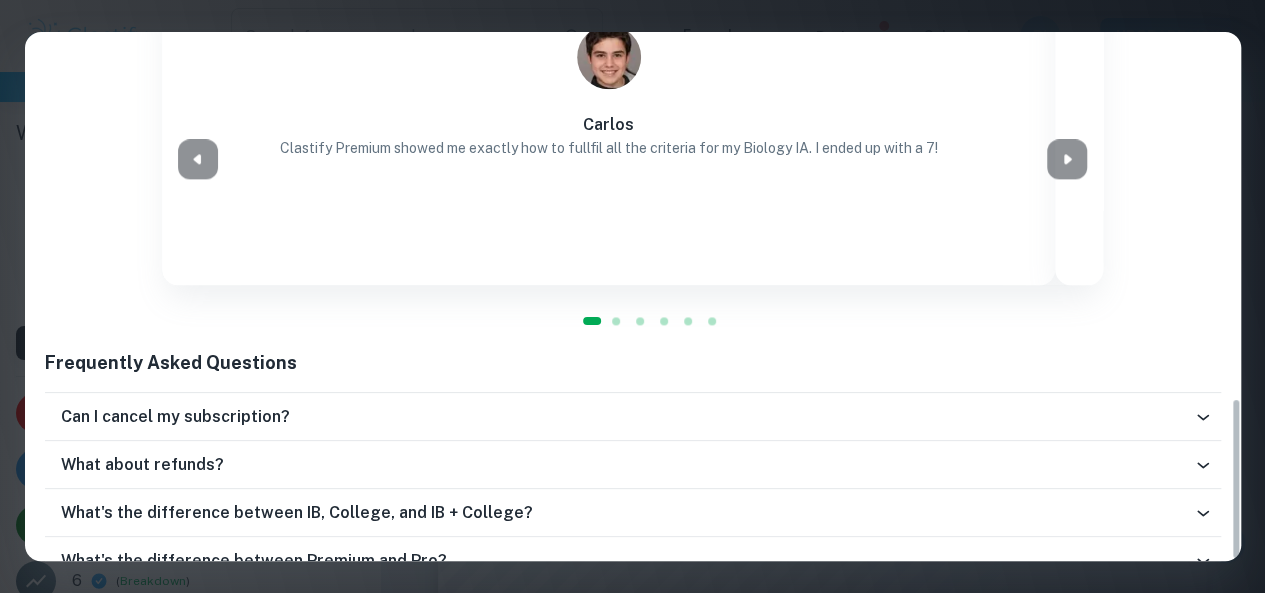 click on "Can I cancel my subscription?" at bounding box center [627, 417] 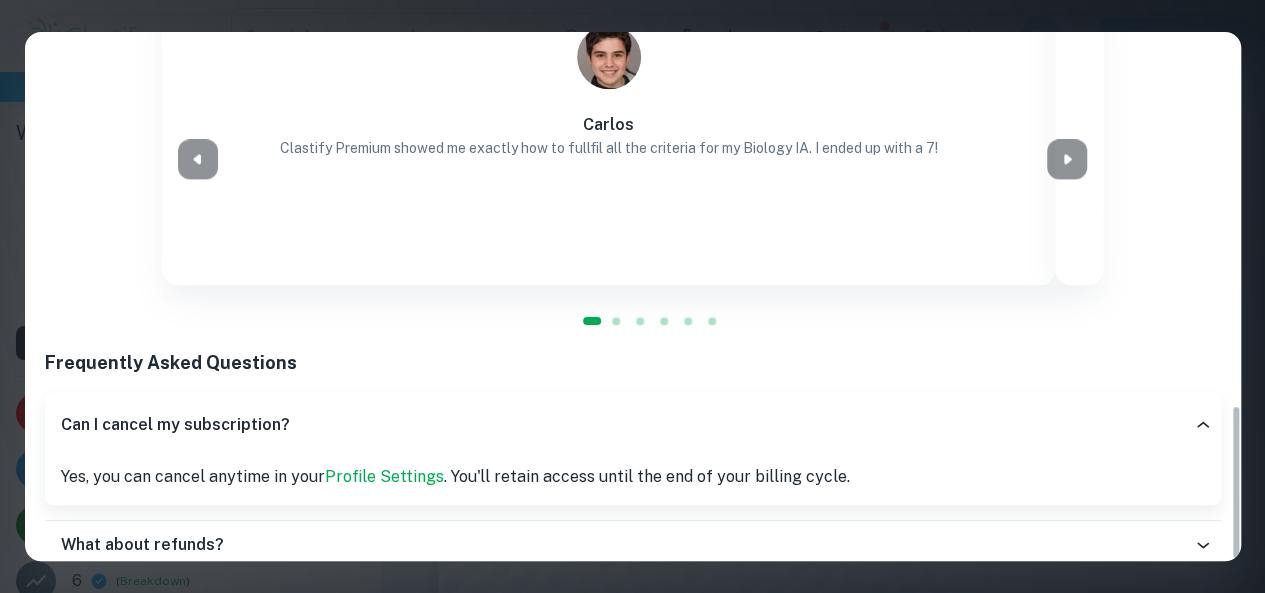 scroll, scrollTop: 1267, scrollLeft: 0, axis: vertical 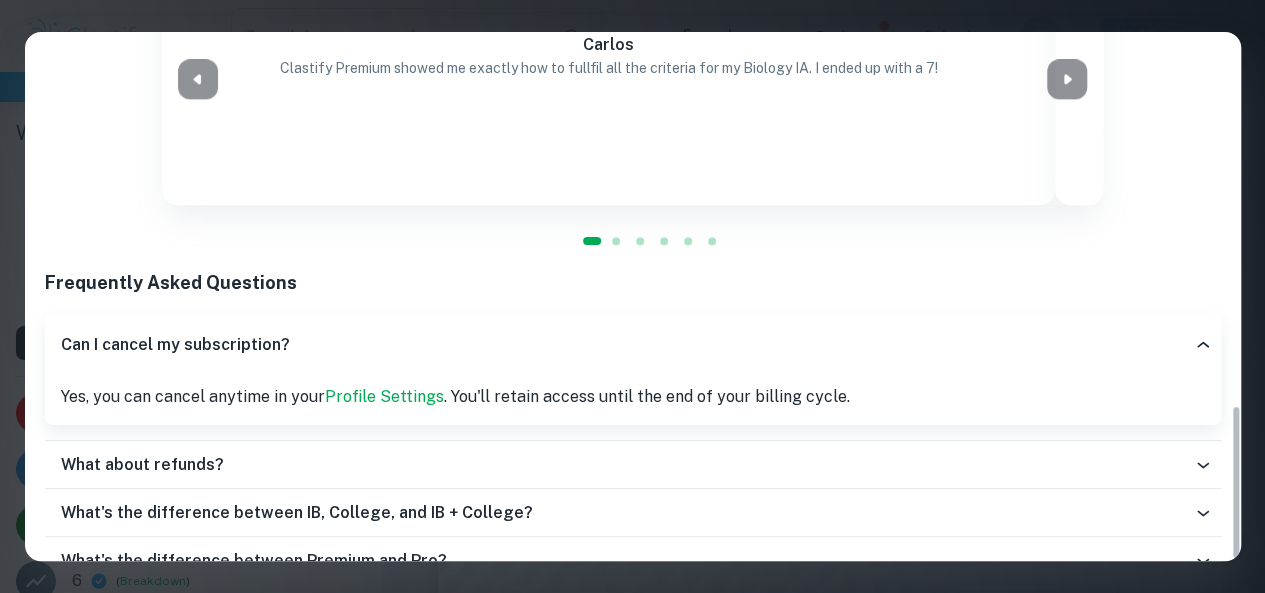 click on "What about refunds?" at bounding box center (627, 465) 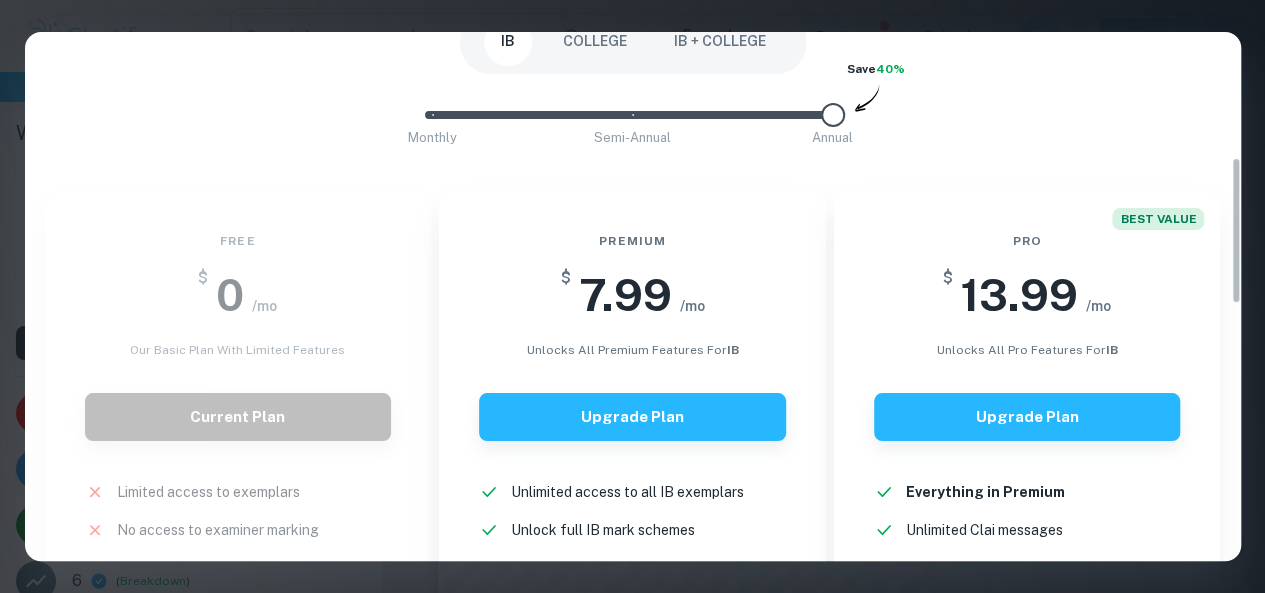 scroll, scrollTop: 0, scrollLeft: 0, axis: both 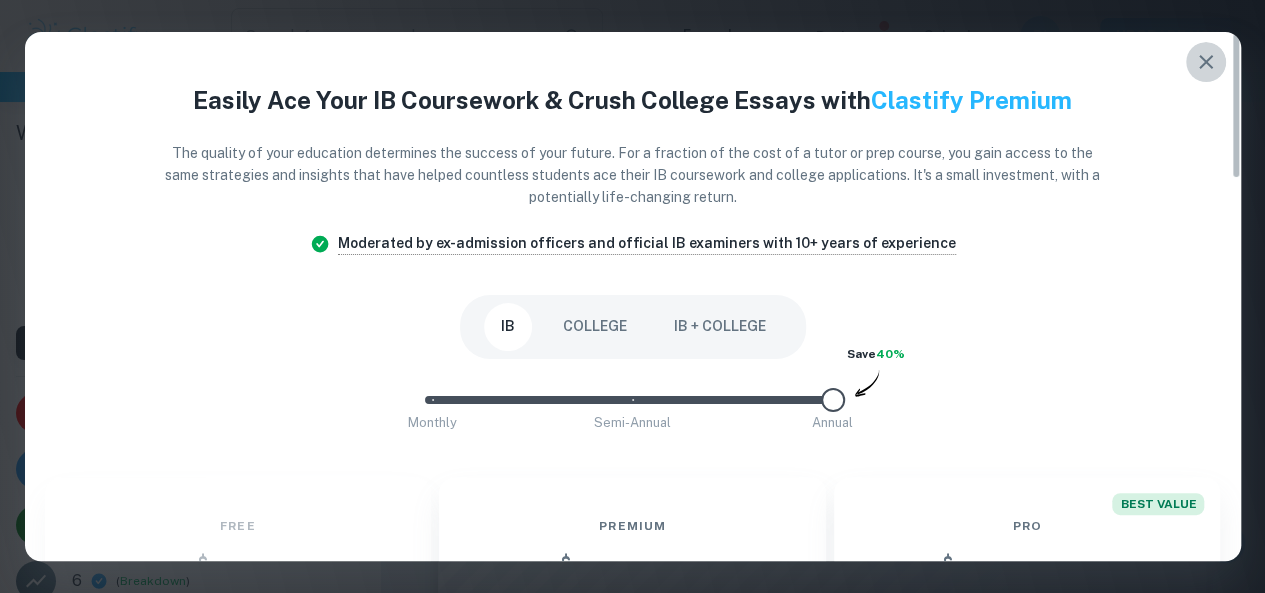 click 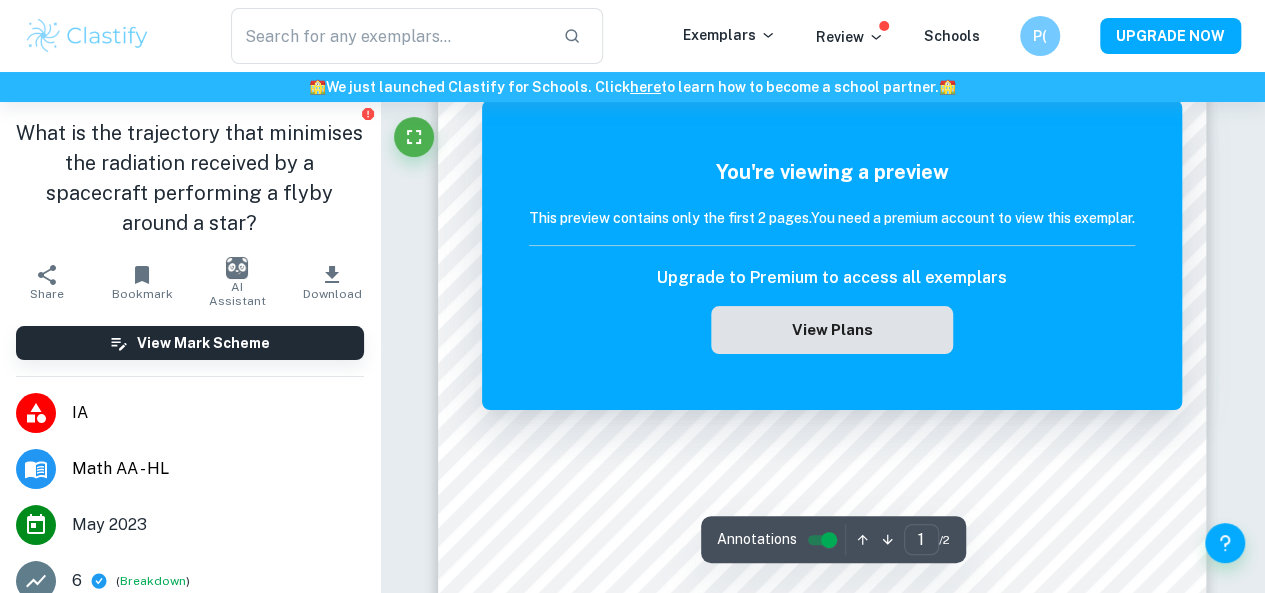 scroll, scrollTop: 321, scrollLeft: 0, axis: vertical 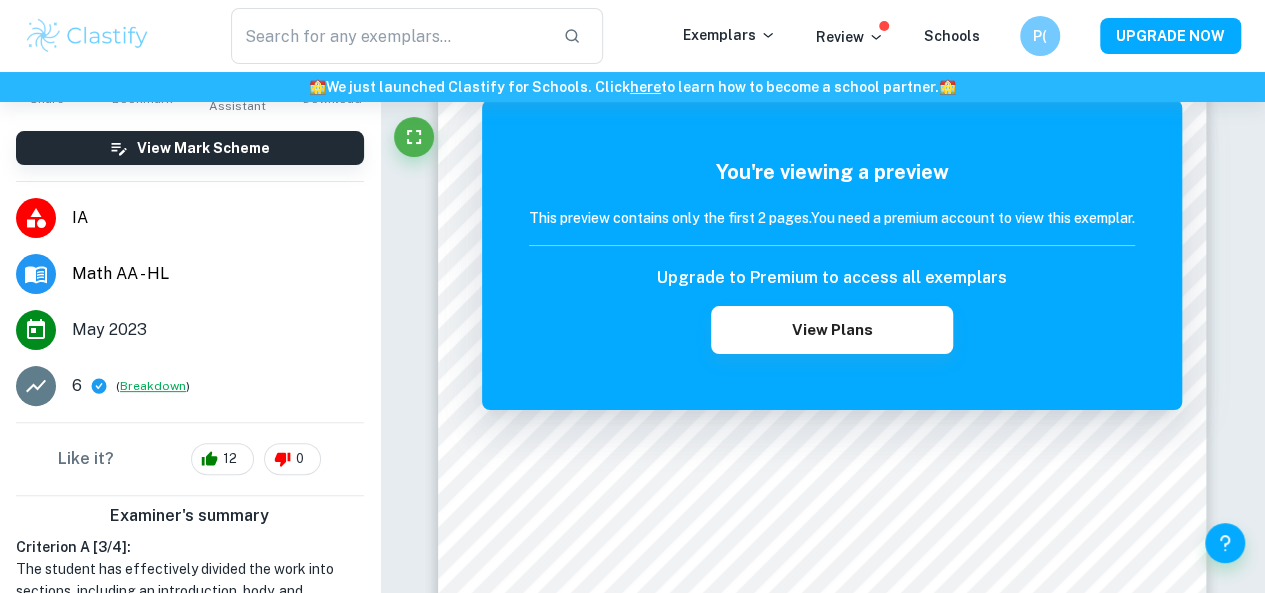 click on "Breakdown" at bounding box center [153, 386] 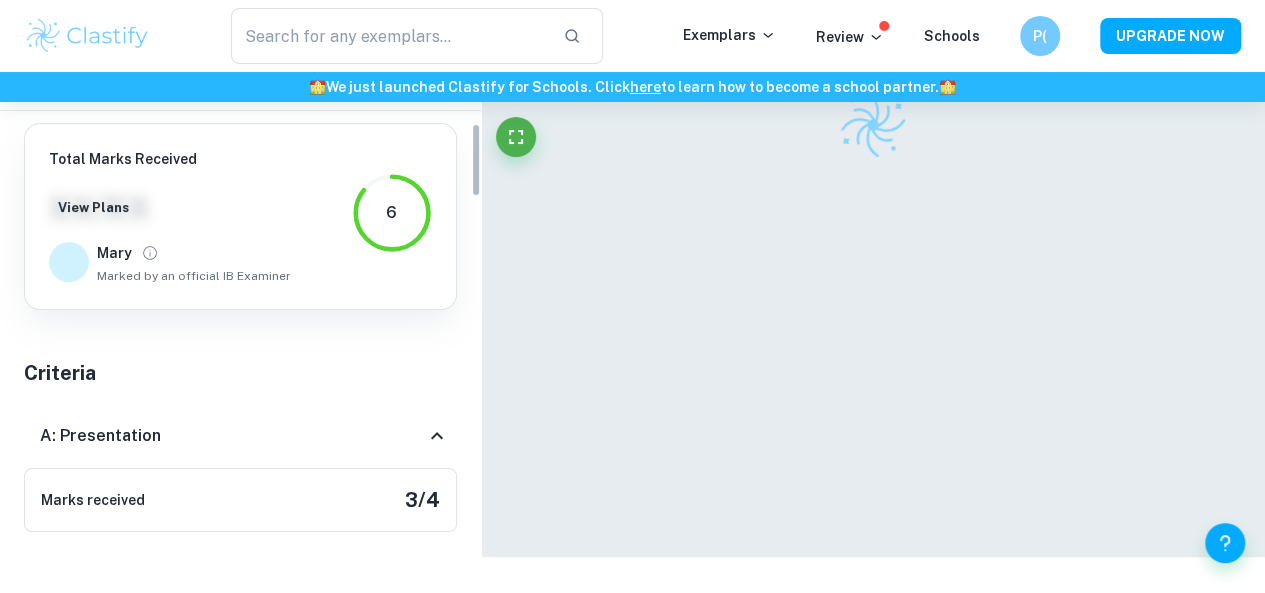 scroll, scrollTop: 0, scrollLeft: 0, axis: both 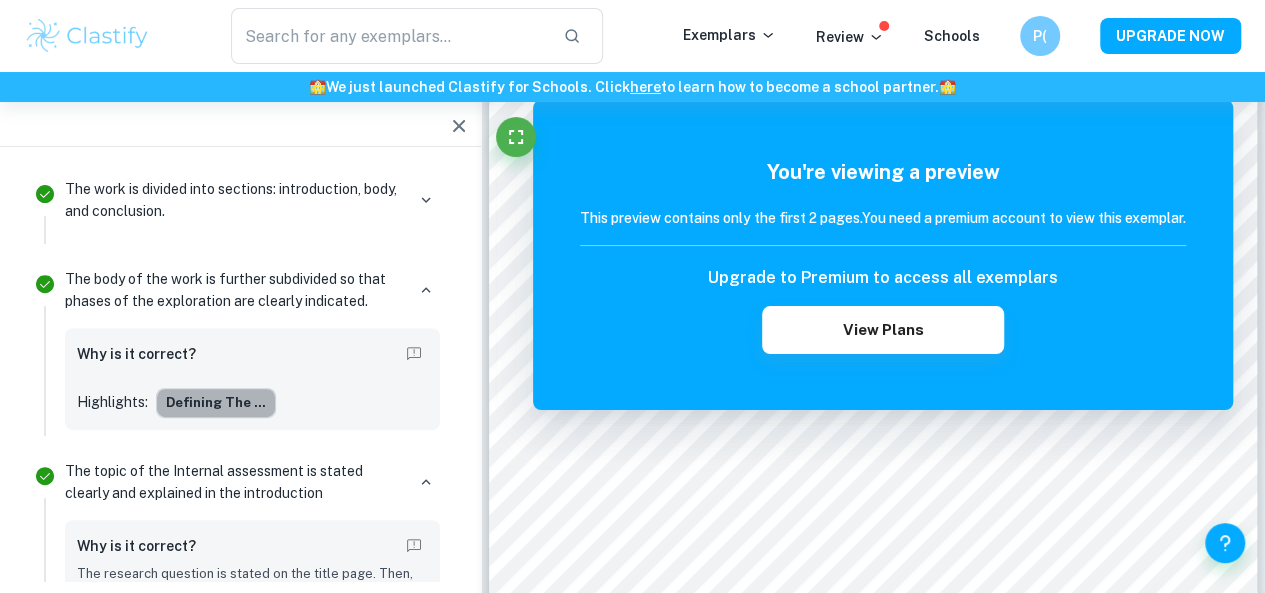 click on "Defining the ..." at bounding box center (216, 403) 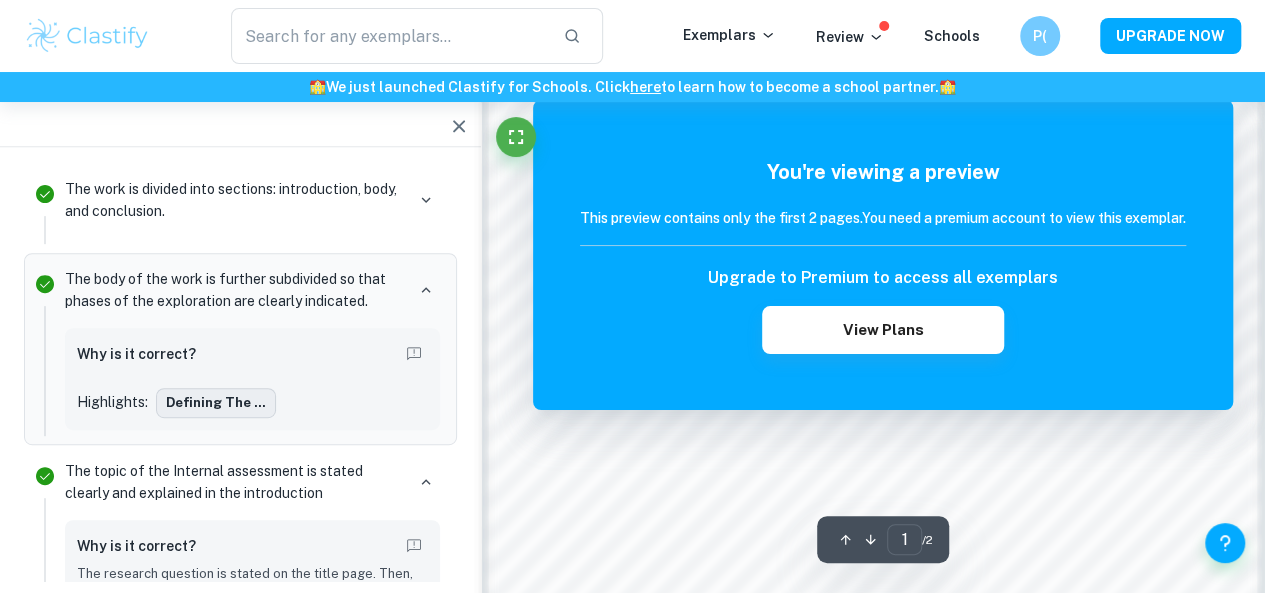 scroll, scrollTop: 1344, scrollLeft: 0, axis: vertical 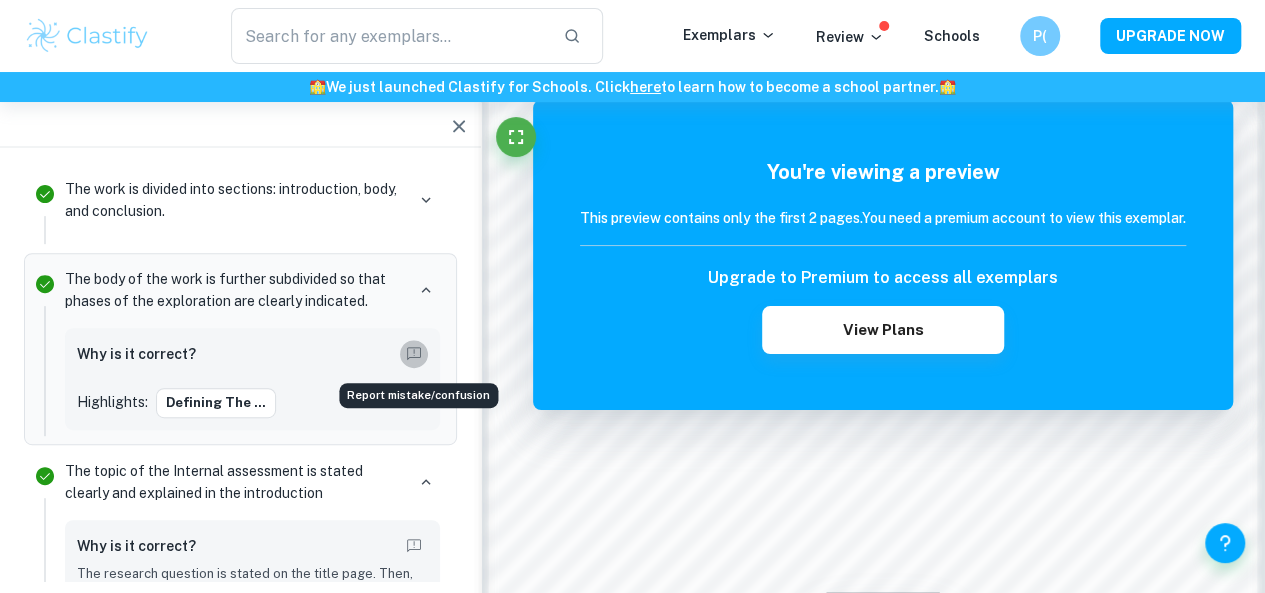 click 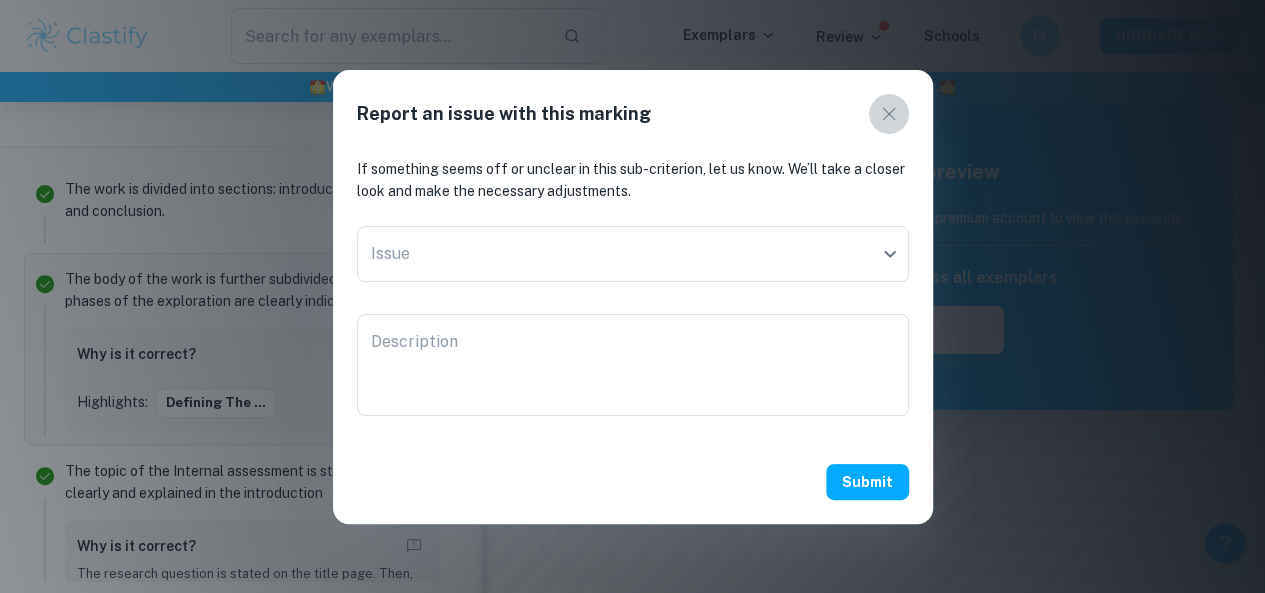 click 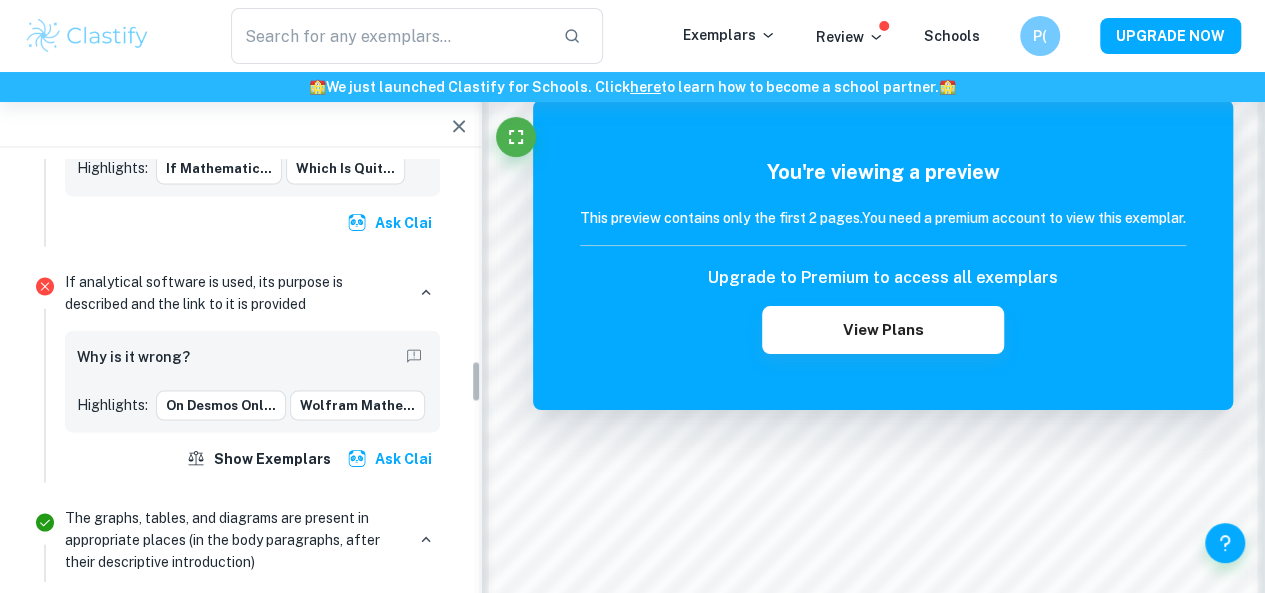 scroll, scrollTop: 1996, scrollLeft: 0, axis: vertical 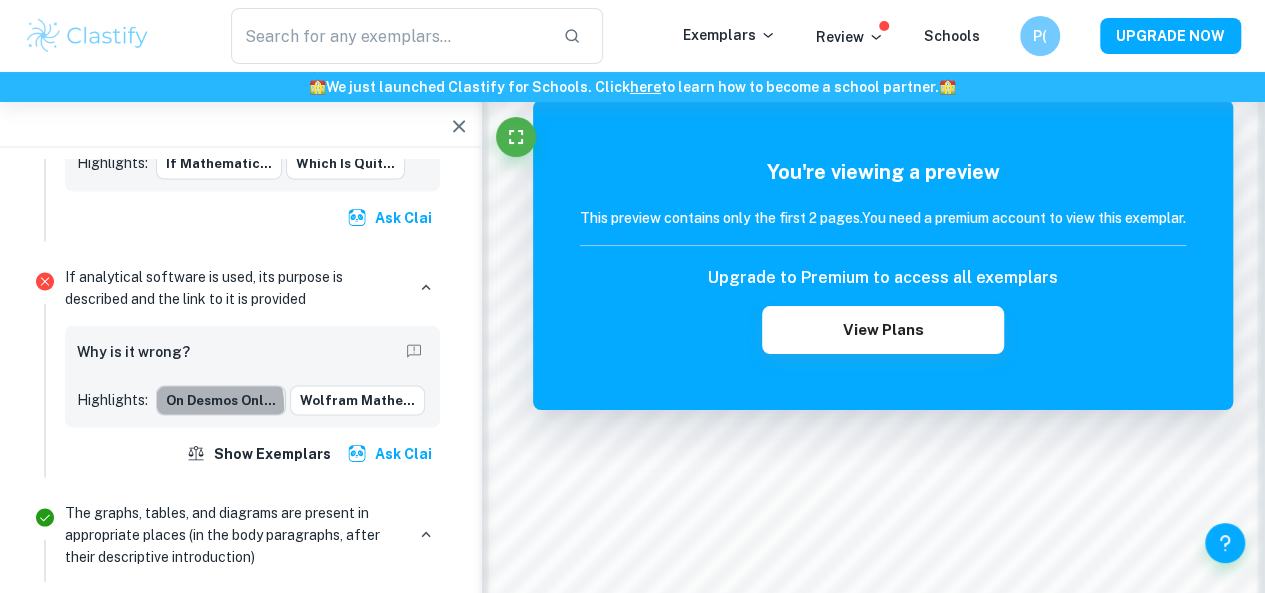 click on "on Desmos onl..." at bounding box center (221, 400) 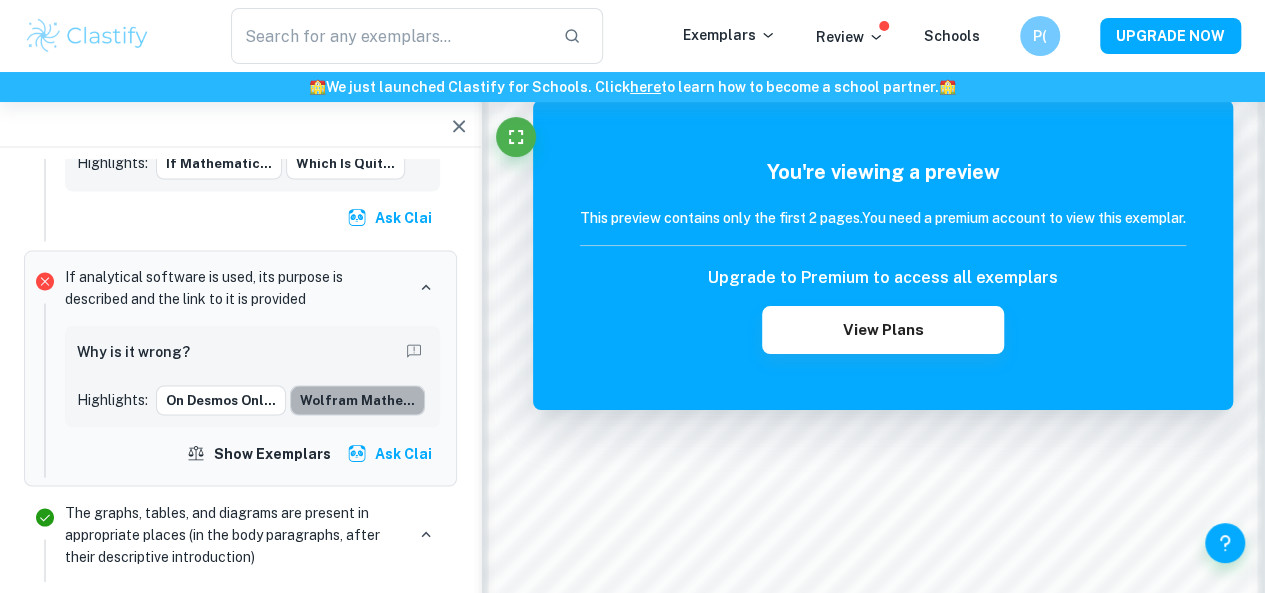 click on "Wolfram Mathe..." at bounding box center (357, 400) 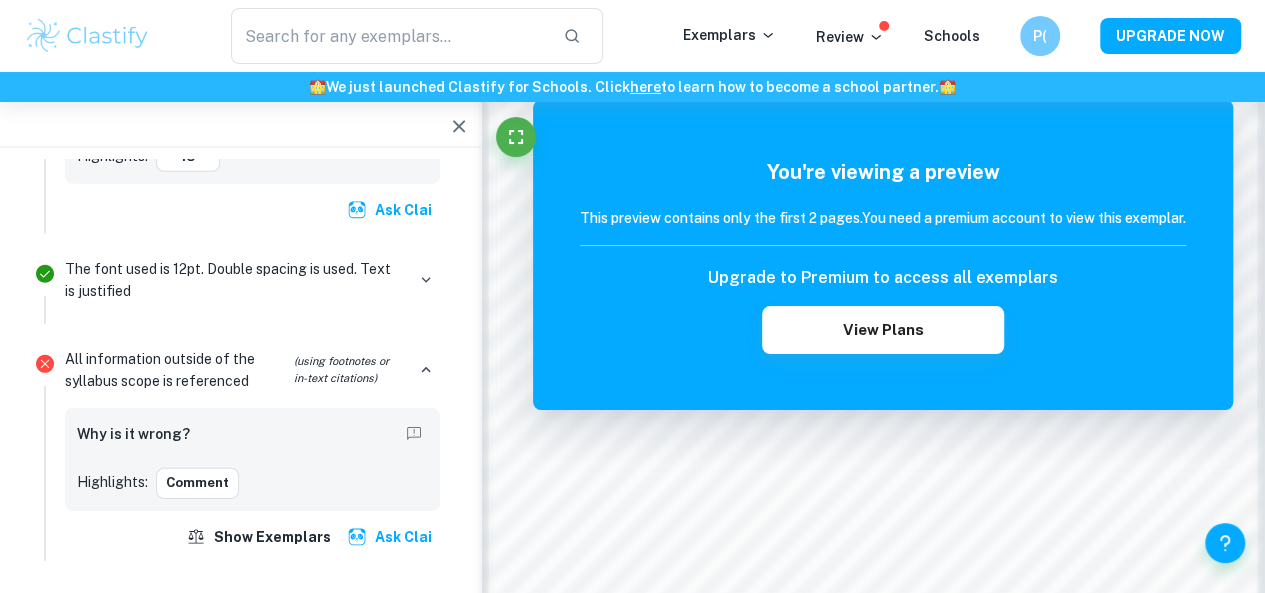 scroll, scrollTop: 3226, scrollLeft: 0, axis: vertical 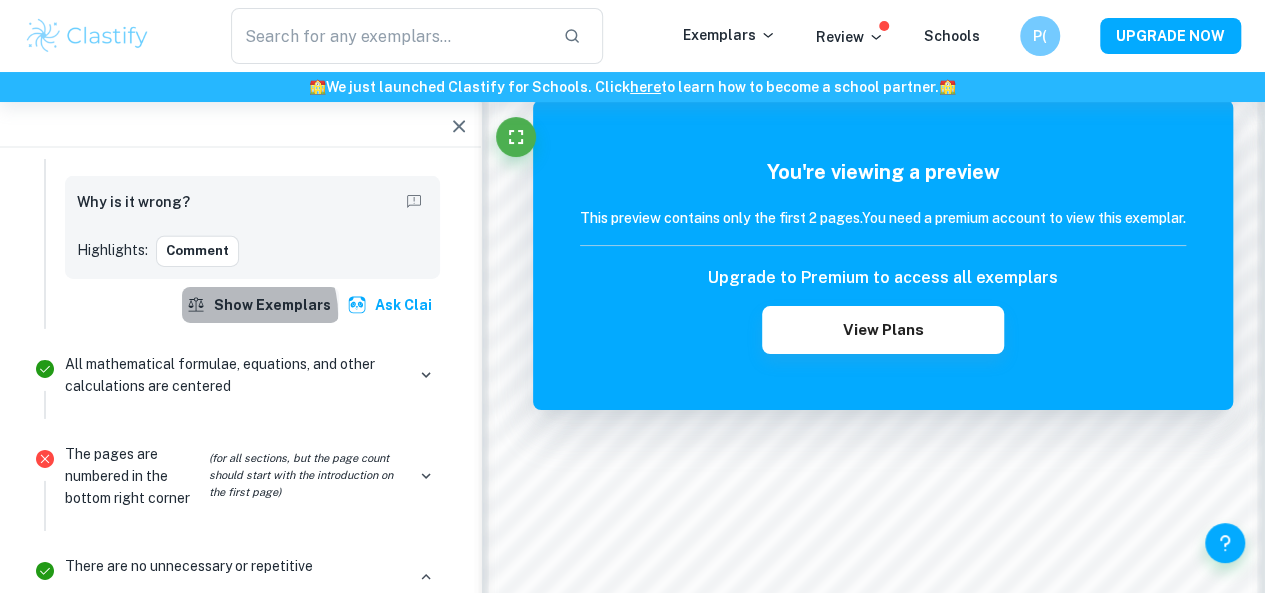 click on "Show exemplars" at bounding box center (260, 304) 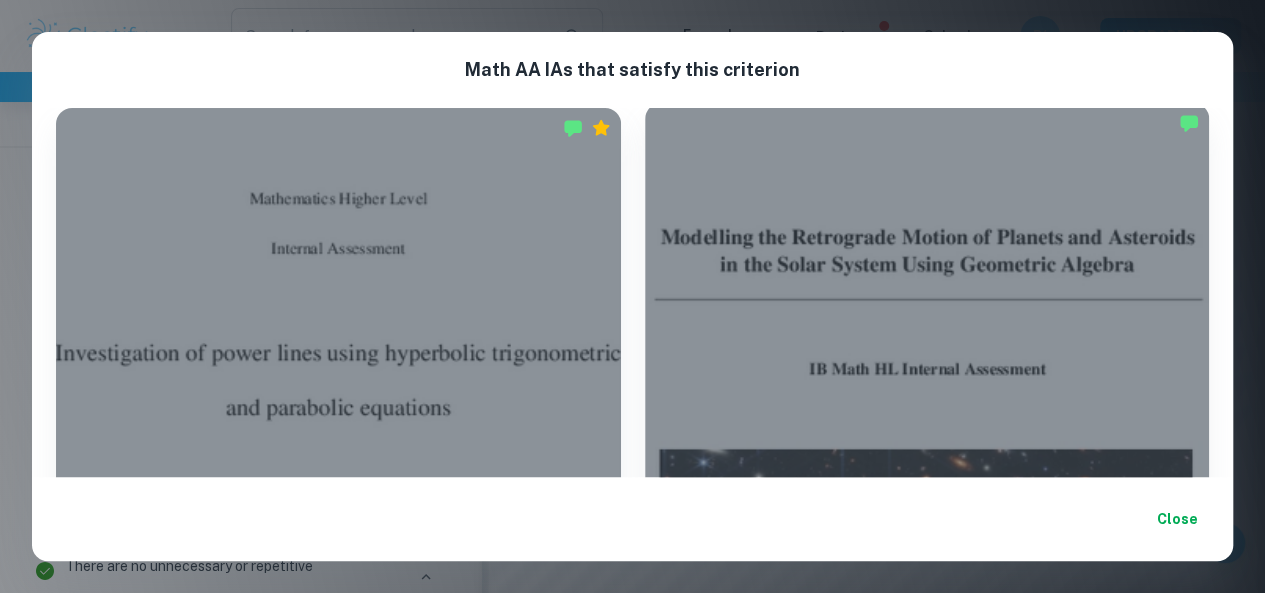 click at bounding box center [927, 314] 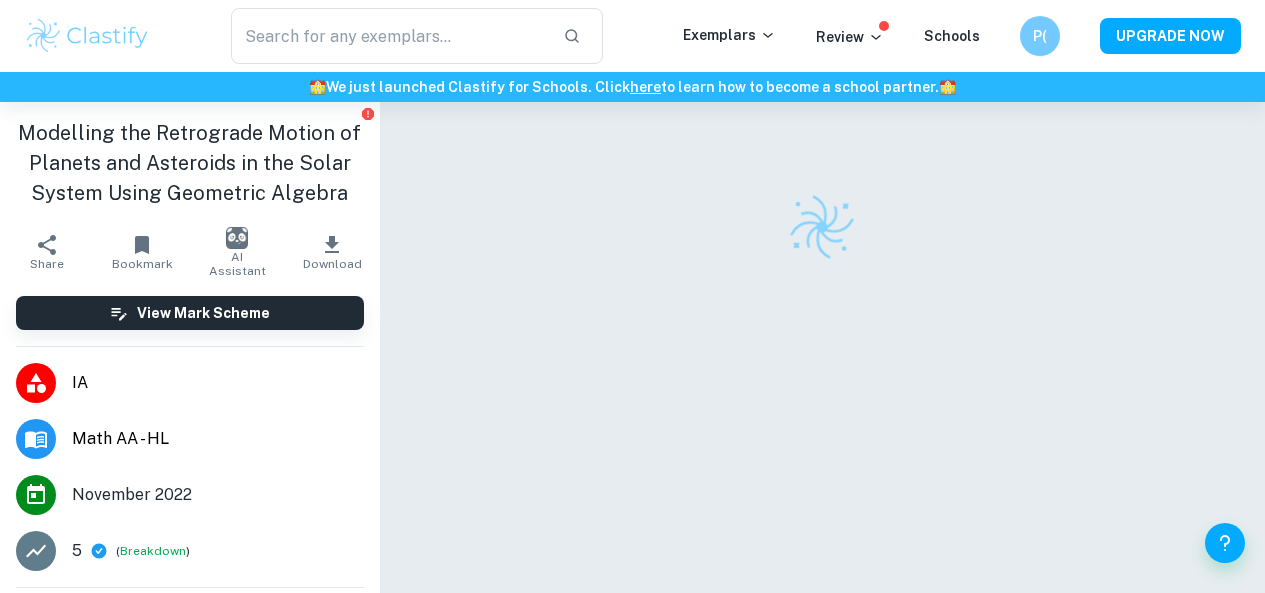 scroll, scrollTop: 0, scrollLeft: 0, axis: both 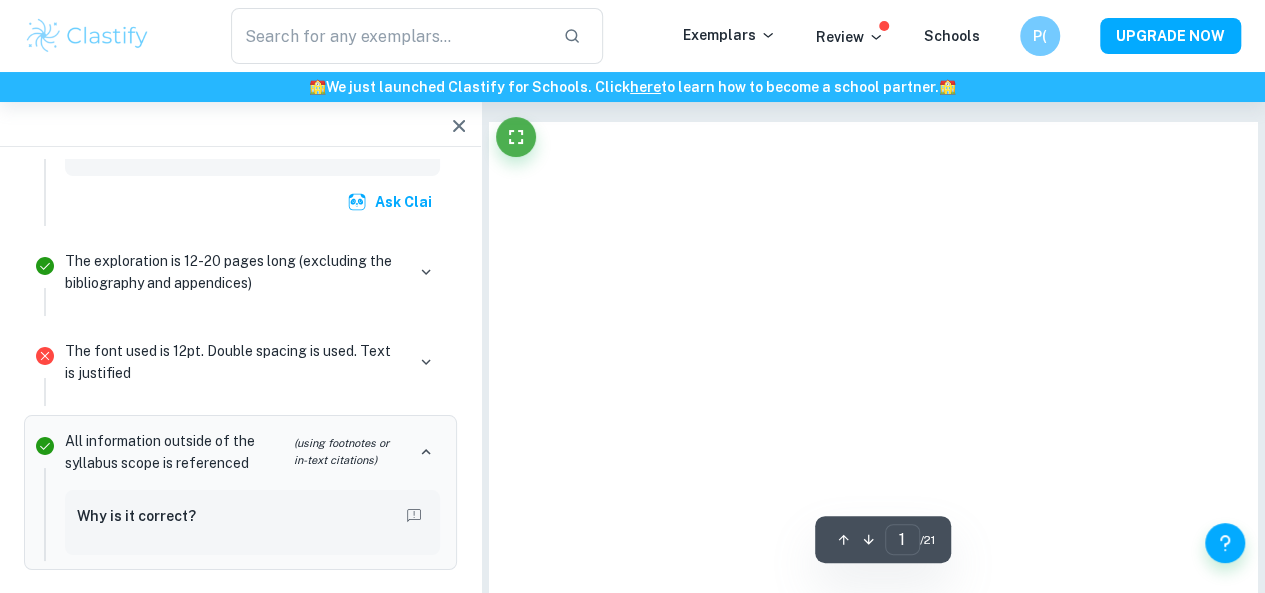 click 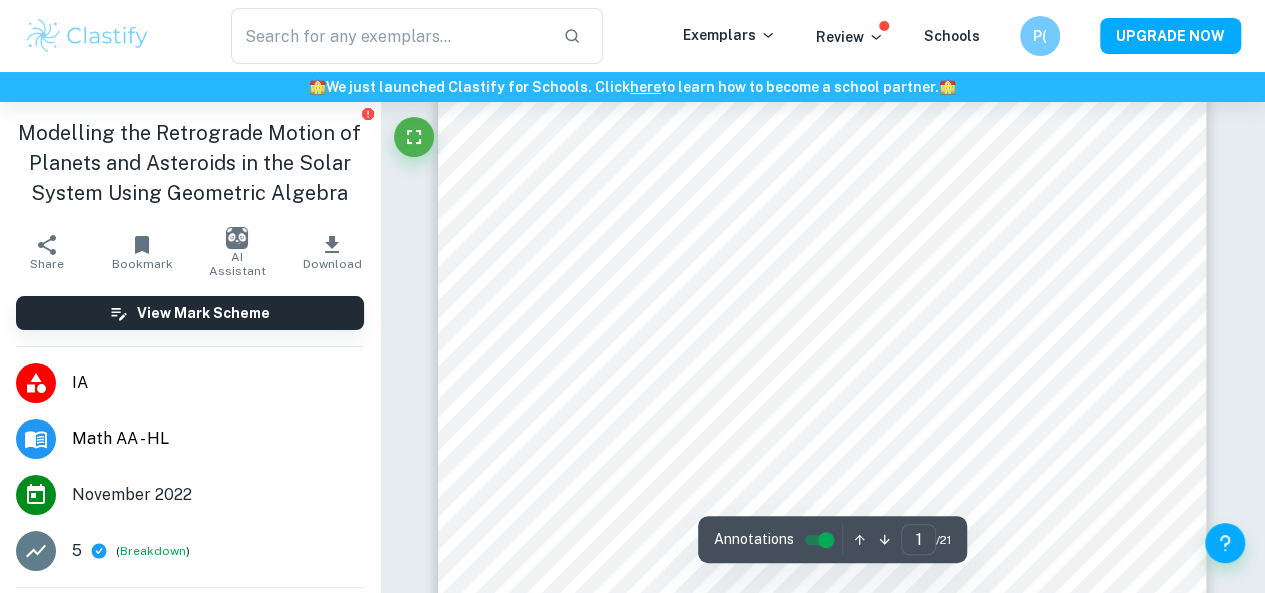 scroll, scrollTop: 154, scrollLeft: 0, axis: vertical 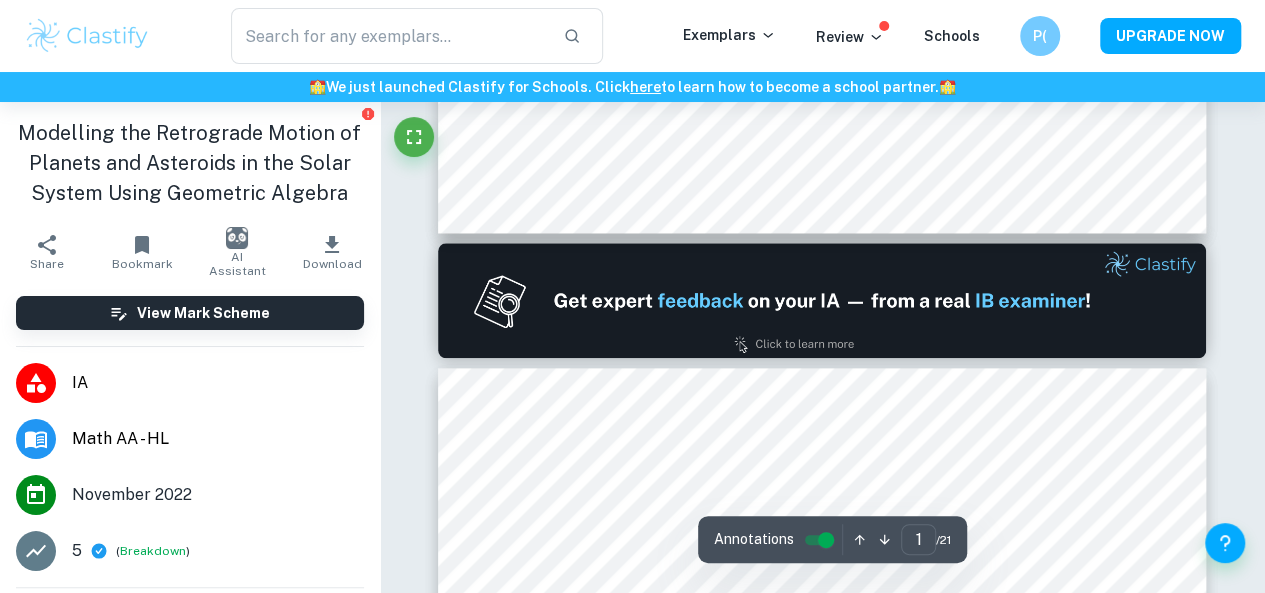 type on "2" 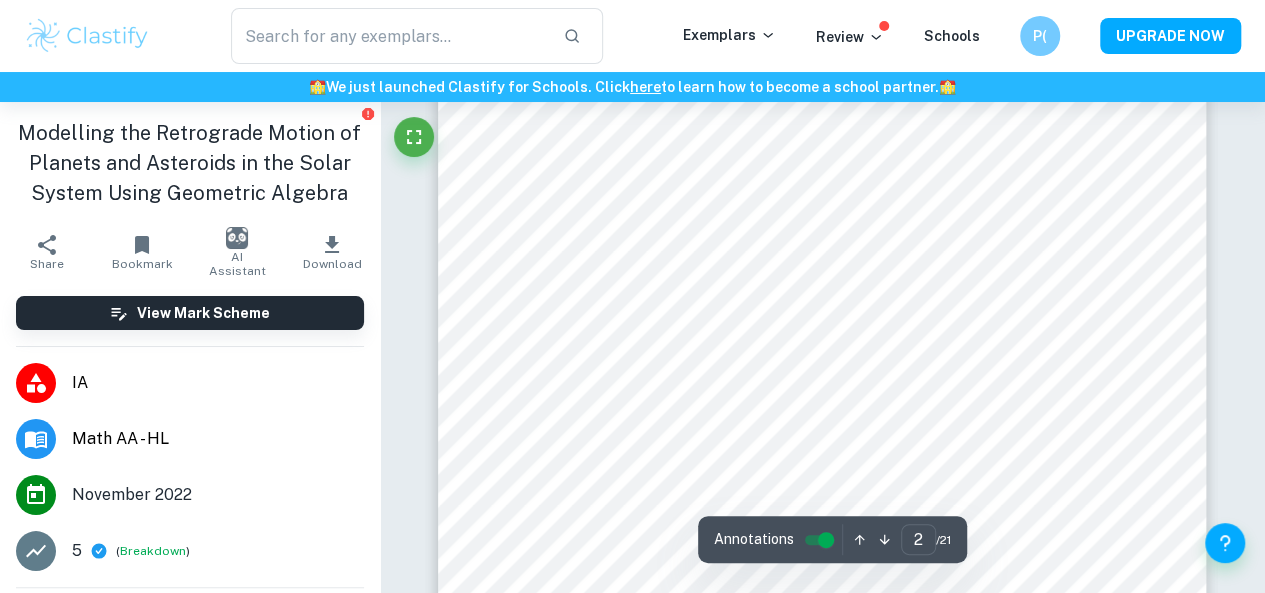 scroll, scrollTop: 1307, scrollLeft: 0, axis: vertical 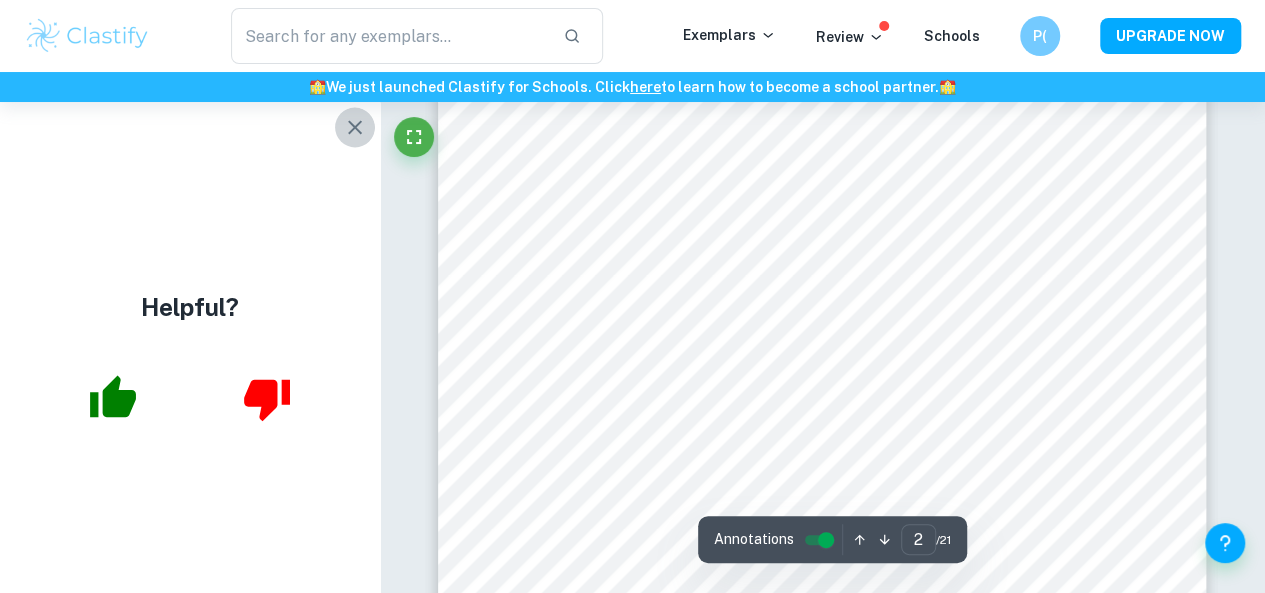 click 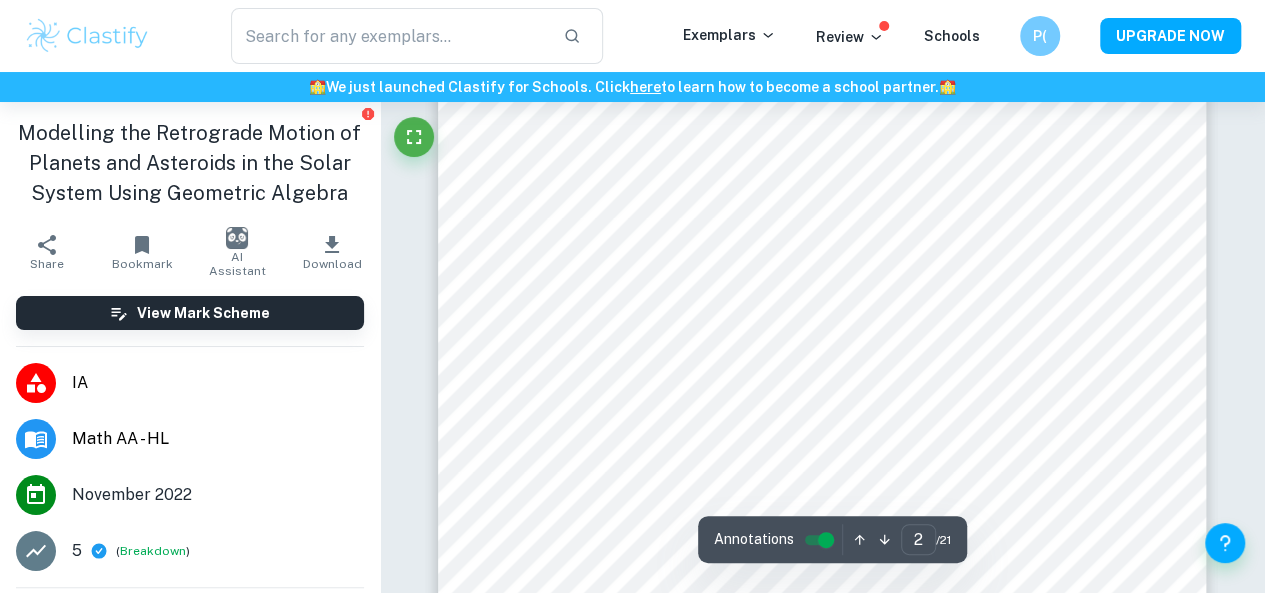 scroll, scrollTop: 1318, scrollLeft: 0, axis: vertical 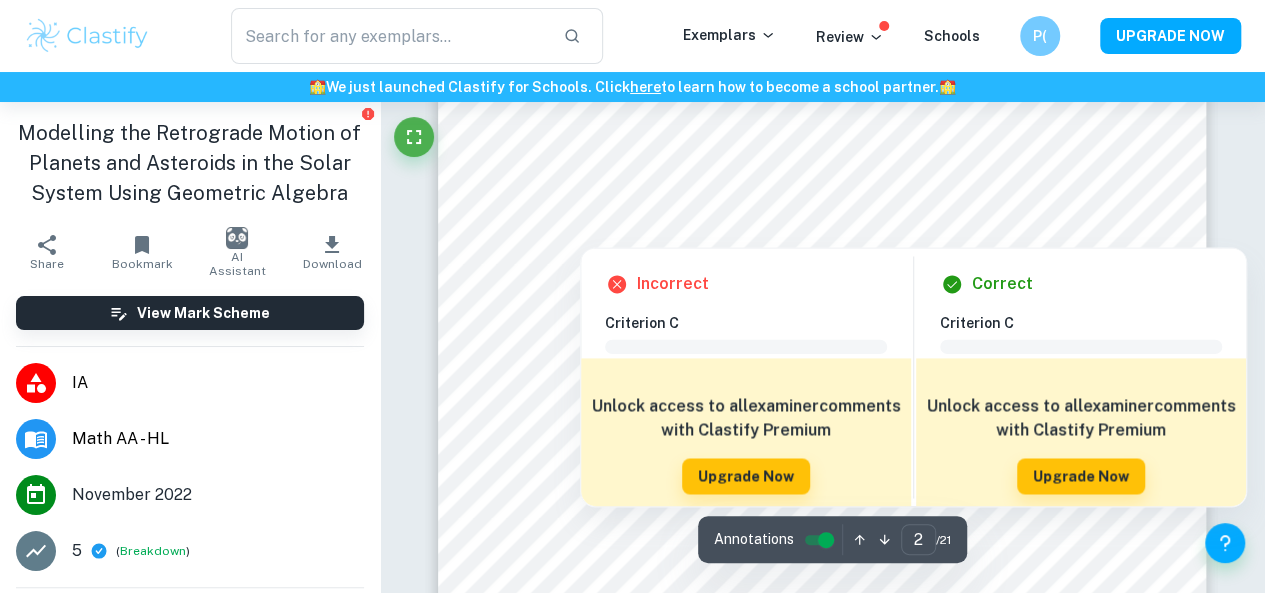 click at bounding box center [811, 185] 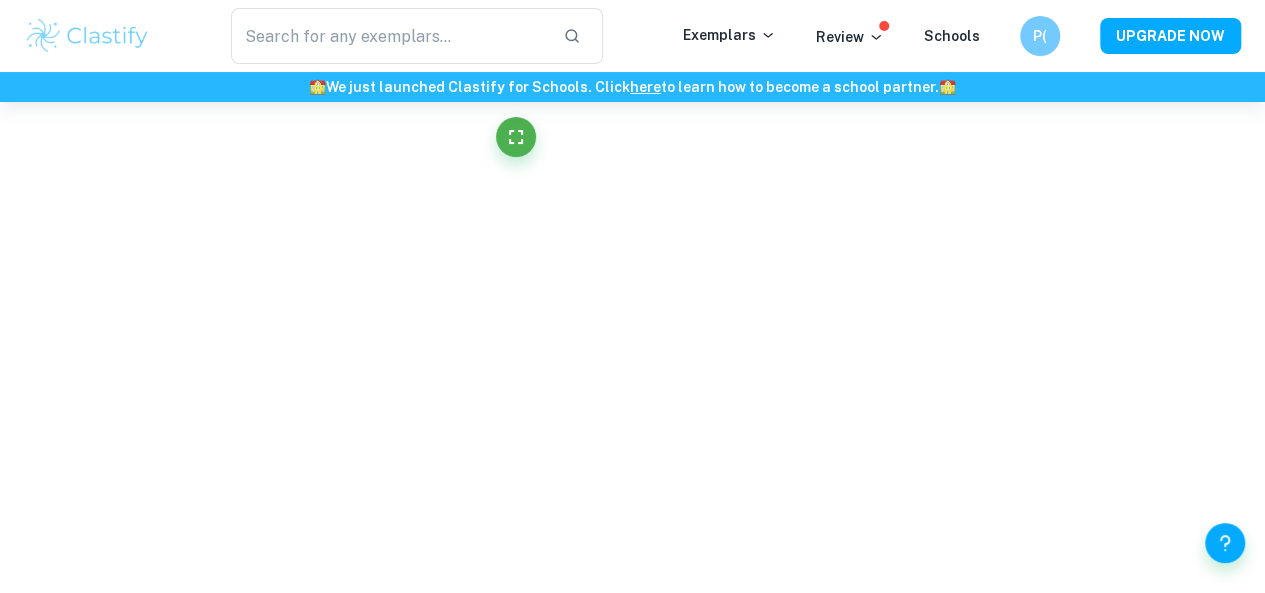 scroll, scrollTop: 4728, scrollLeft: 0, axis: vertical 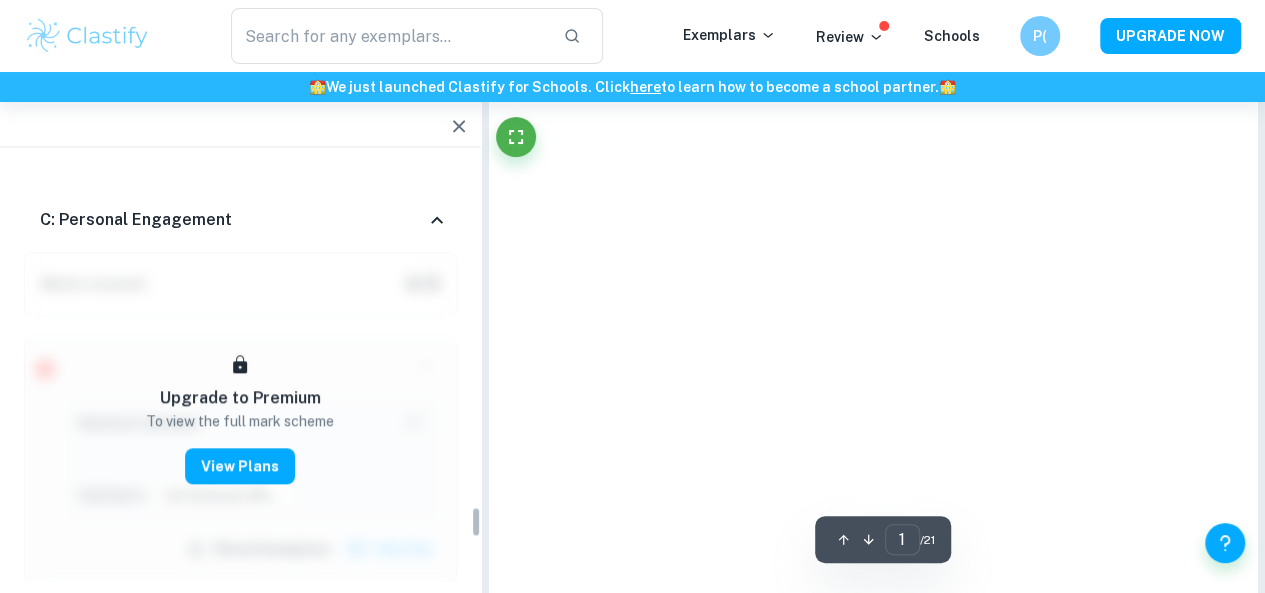 type on "2" 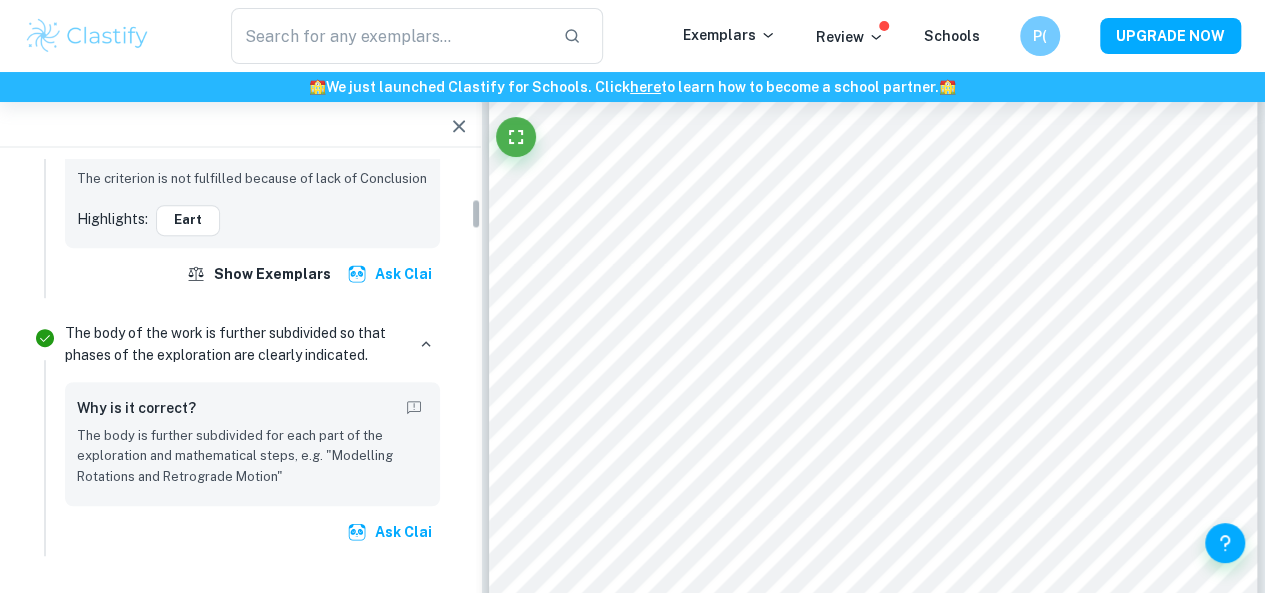 scroll, scrollTop: 541, scrollLeft: 0, axis: vertical 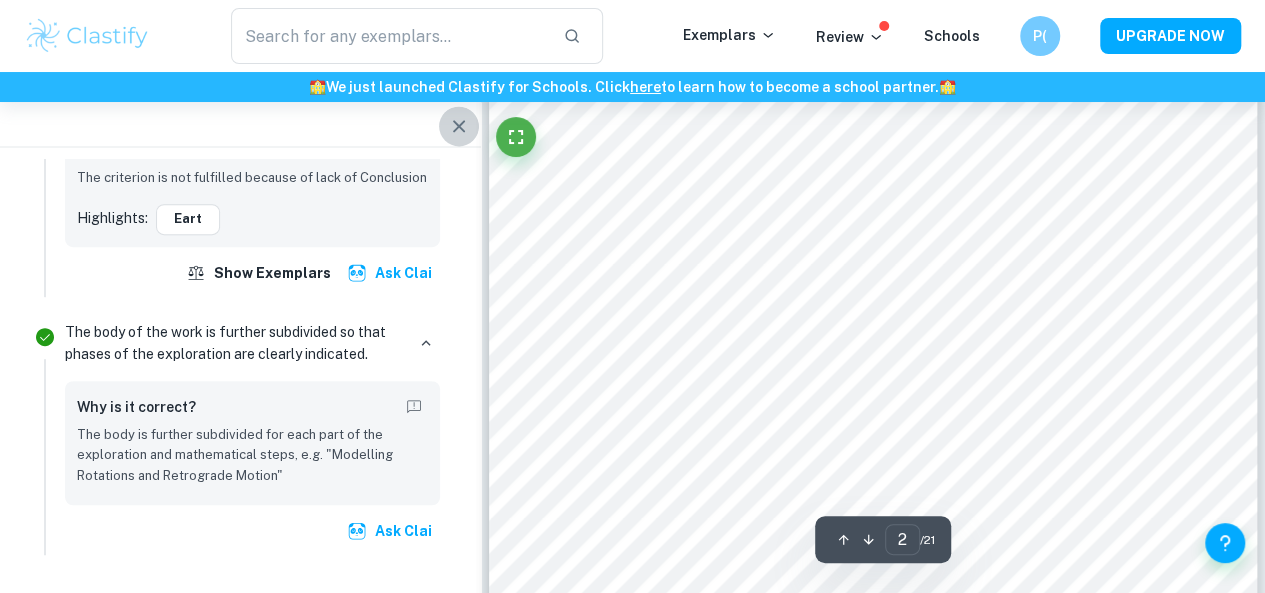 click 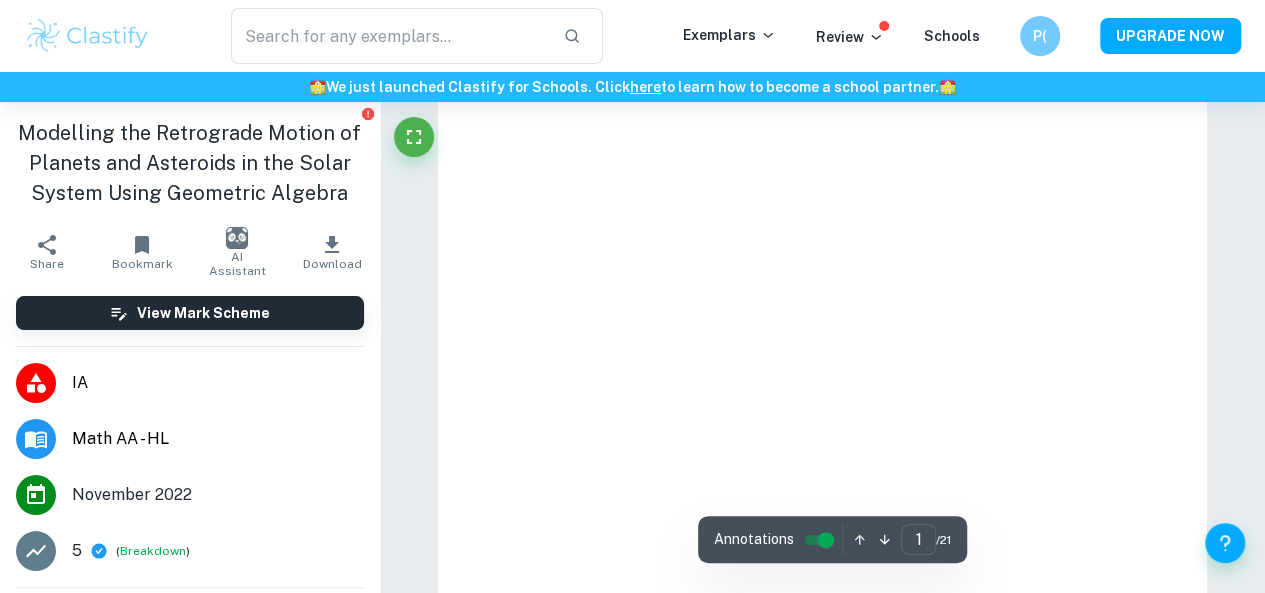 type on "2" 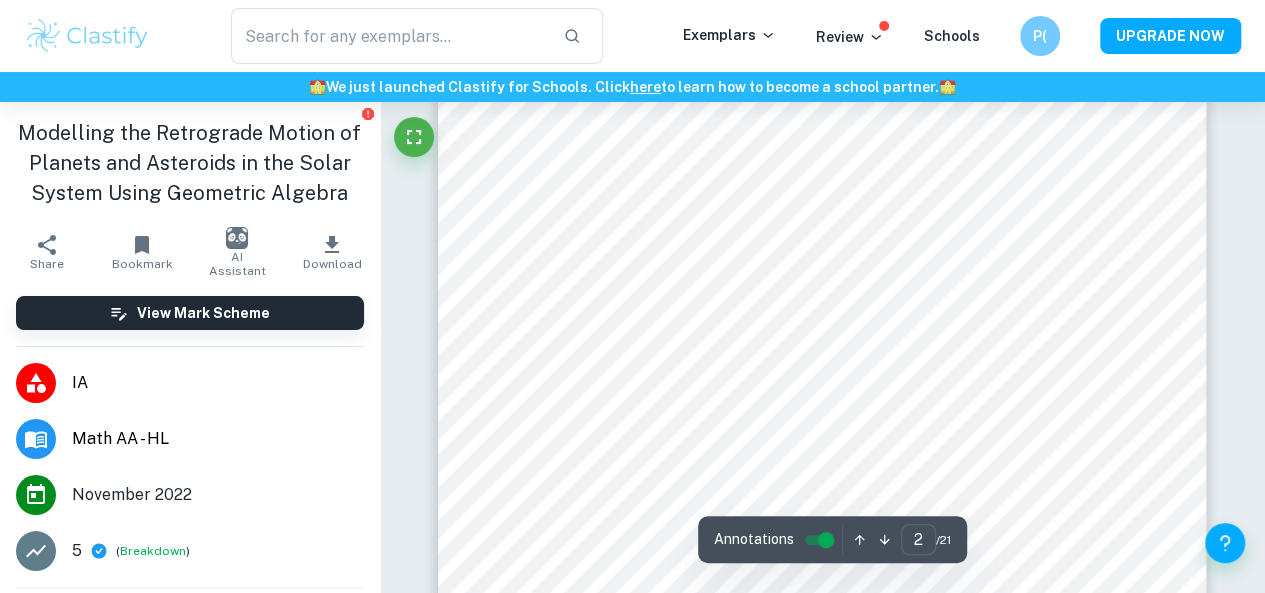 scroll, scrollTop: 74, scrollLeft: 0, axis: vertical 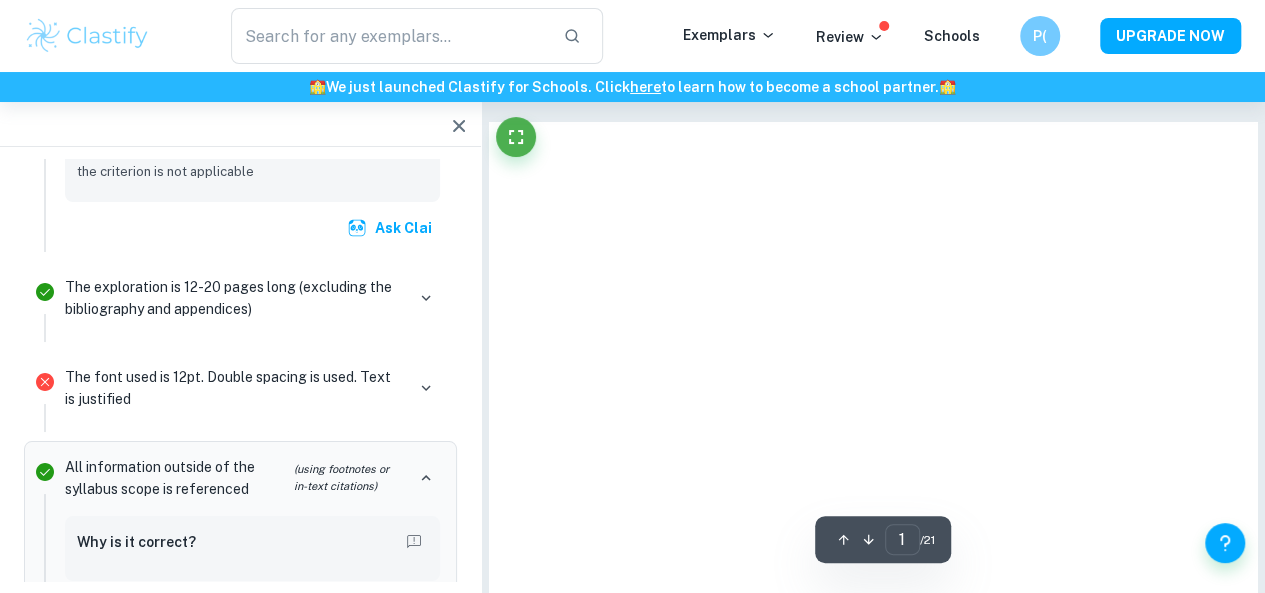 click 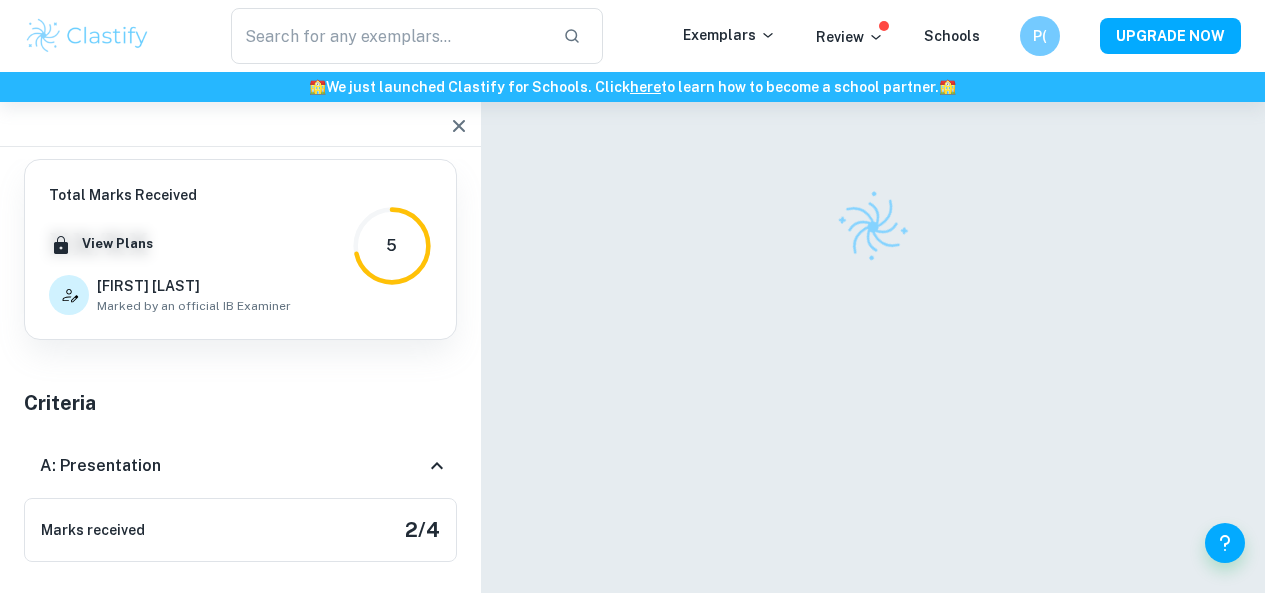 scroll, scrollTop: 0, scrollLeft: 0, axis: both 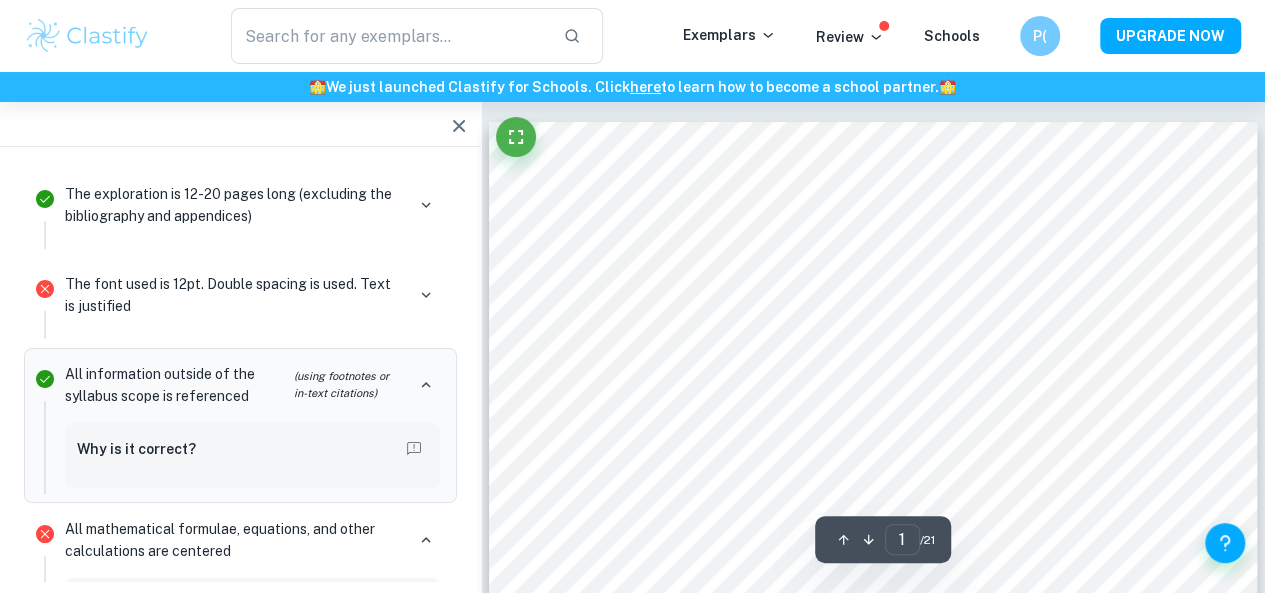 click at bounding box center [459, 126] 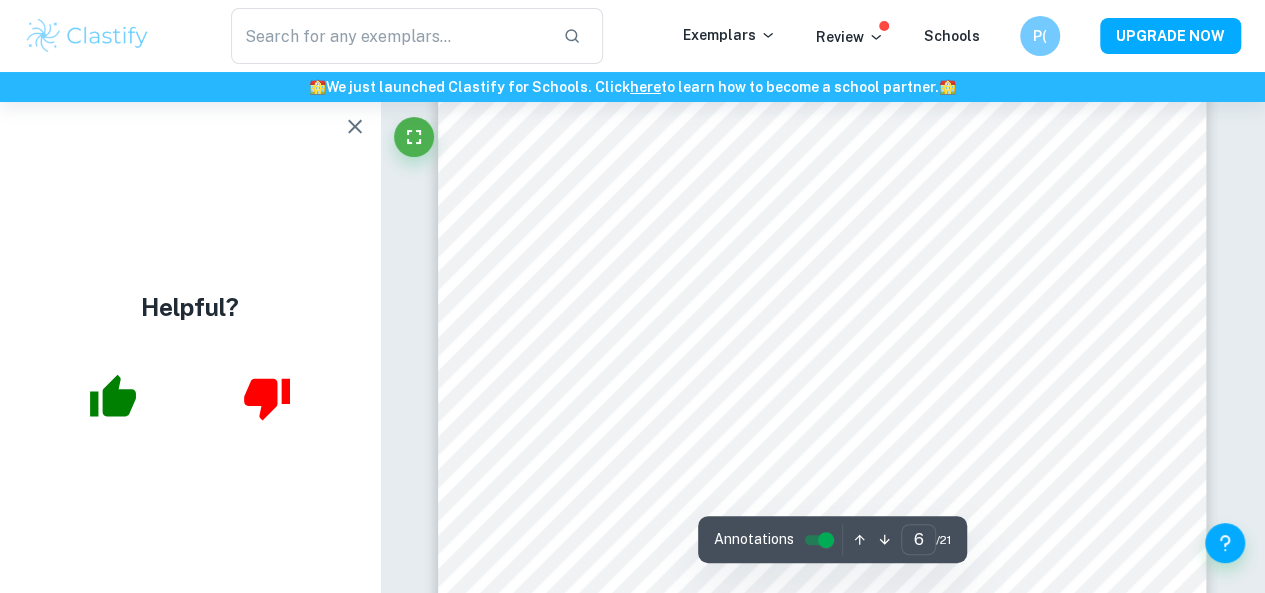 scroll, scrollTop: 5779, scrollLeft: 0, axis: vertical 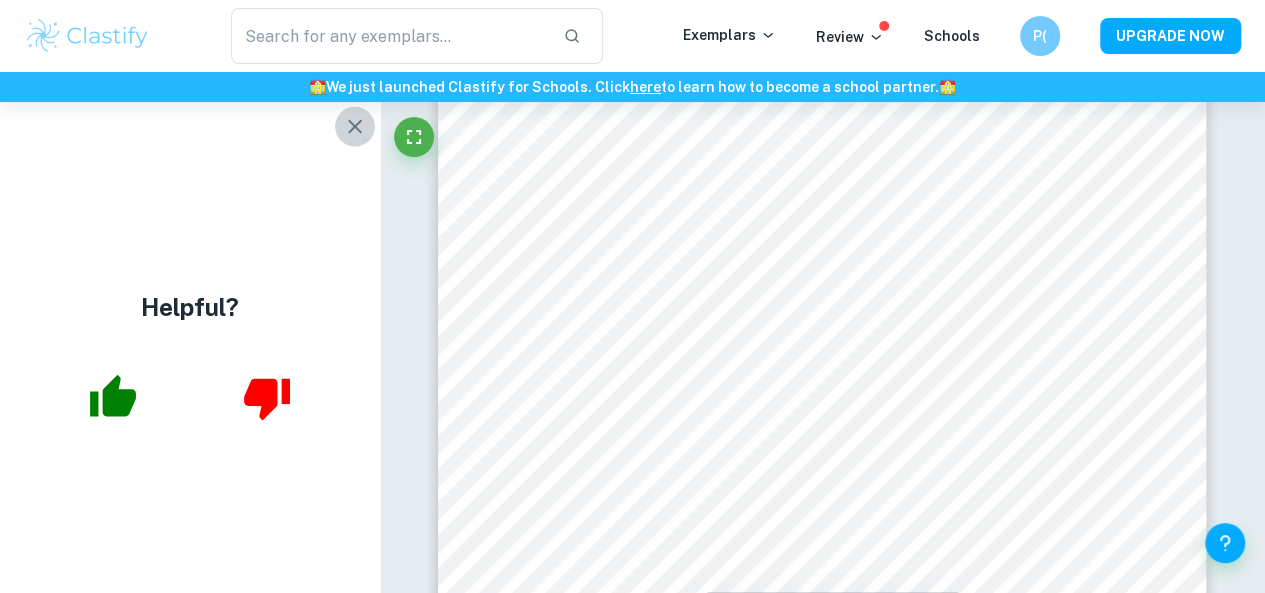click at bounding box center [355, 127] 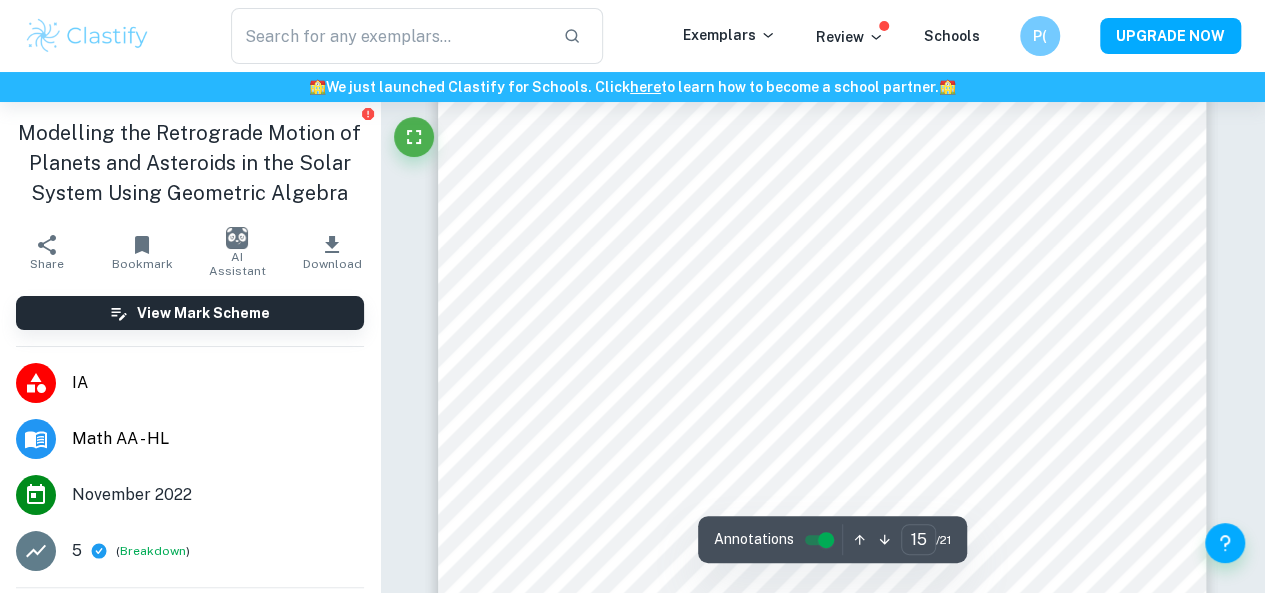 scroll, scrollTop: 16264, scrollLeft: 0, axis: vertical 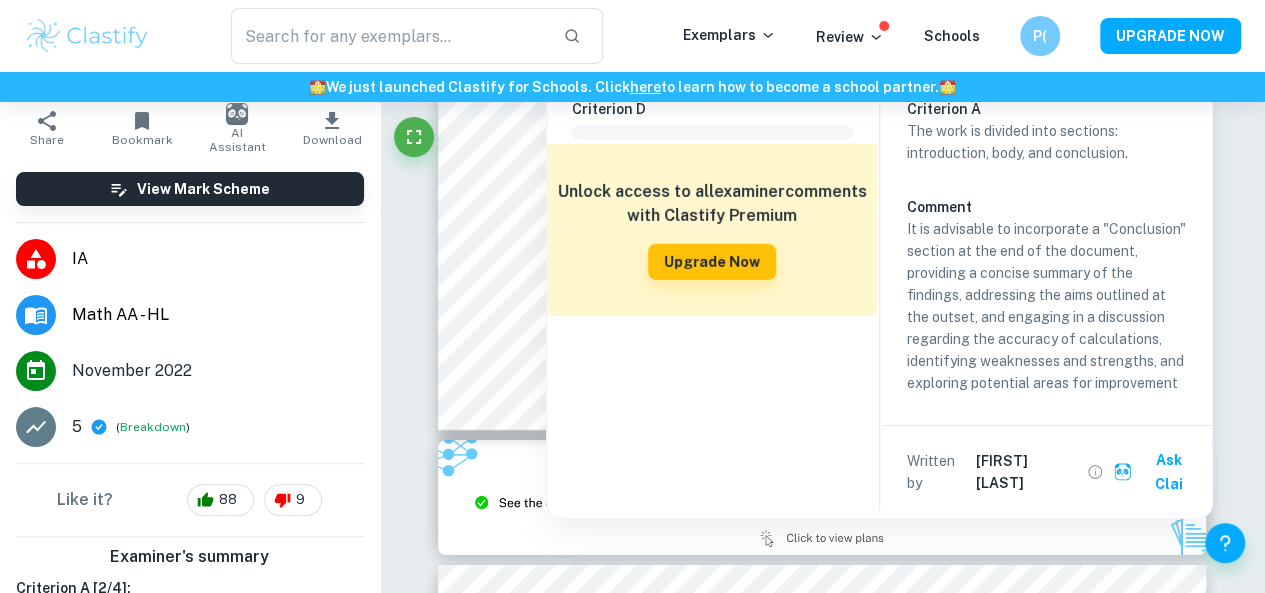 click on "Incorrect Criterion C Comment Unlock access to all  examiner  comments with Clastify Premium Upgrade Now   Correct Criterion C Comment Unlock access to all  examiner  comments with Clastify Premium Upgrade Now   Correct Criterion A The introduction includes a general description of the student's approach to the topic and what area of the math curriculum the exploration focuses on Comment Achieved through the Introduction - the student states the general approach, which is to investigate retrograde motion, and how its potential applications in determining the orbital parameters of objects such as planets and asteroids Written by [FIRST] [LAST] Ask Clai Correct Criterion C Comment Unlock access to all  examiner  comments with Clastify Premium Upgrade Now   Correct Criterion C Comment Unlock access to all  examiner  comments with Clastify Premium Upgrade Now   Correct Criterion A Comment Written by [FIRST] [LAST] Ask Clai Incorrect Criterion C Comment Unlock access to all  examiner  comments with Clastify Premium Upgrade Now" at bounding box center (823, -10165) 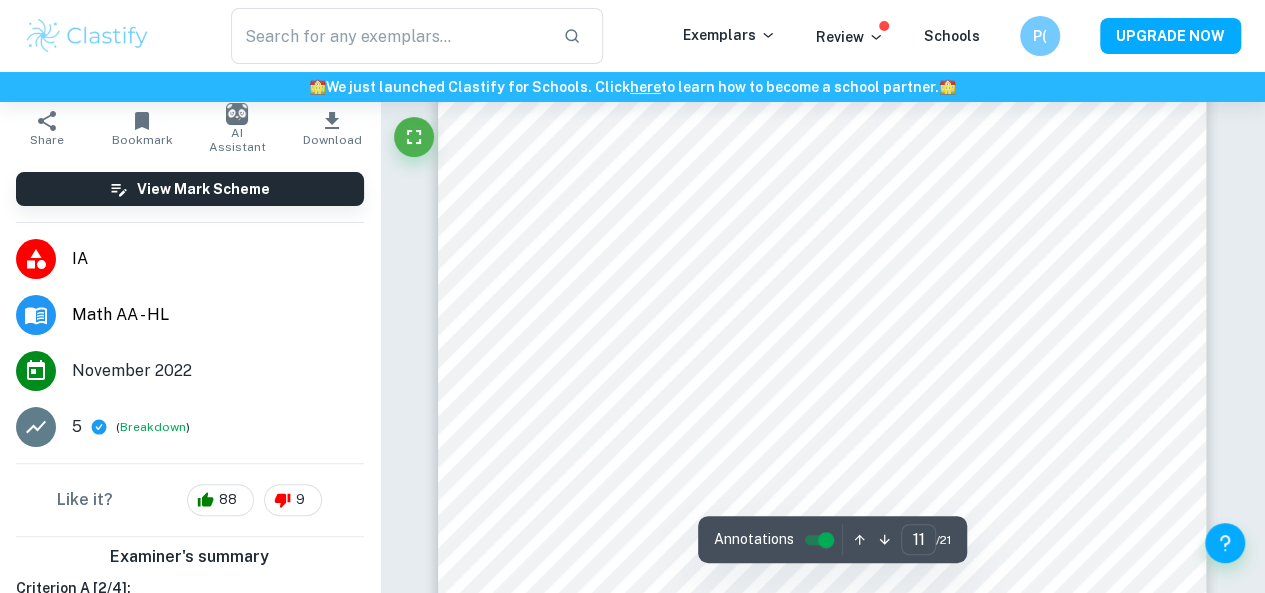 scroll, scrollTop: 11702, scrollLeft: 0, axis: vertical 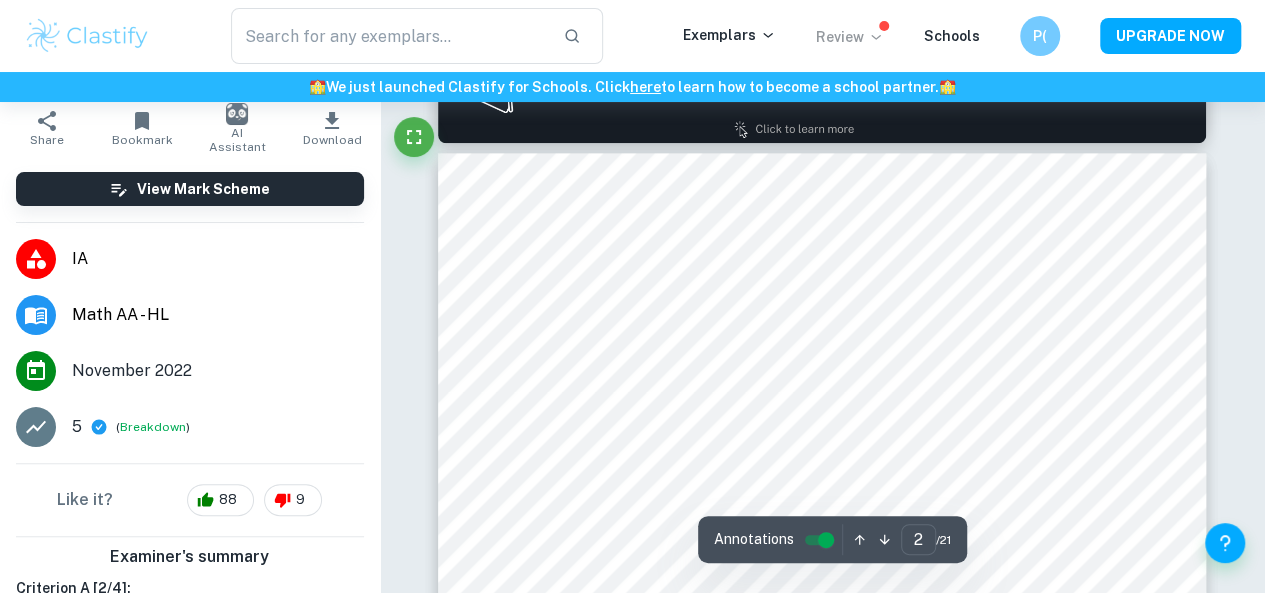 type on "1" 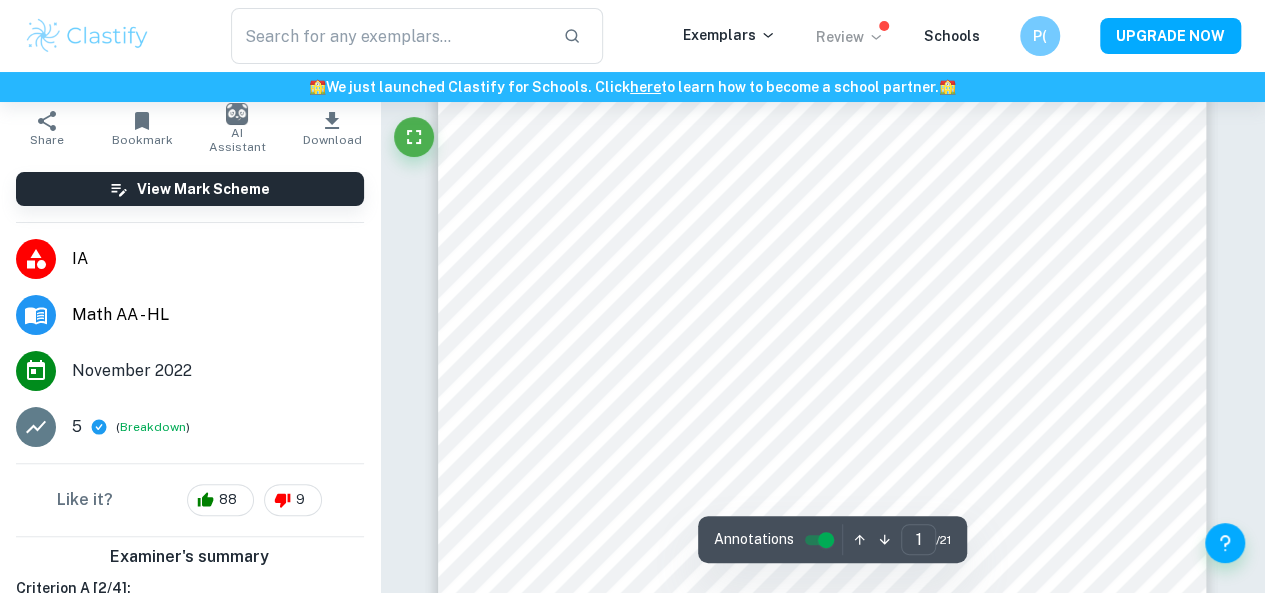 scroll, scrollTop: 0, scrollLeft: 0, axis: both 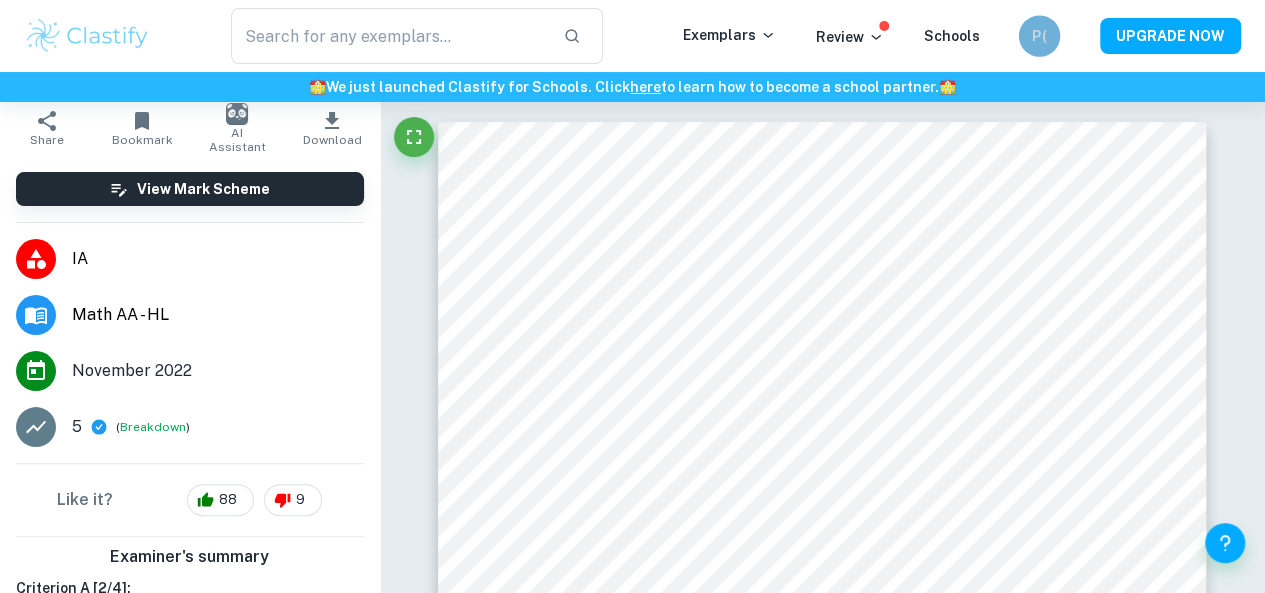 click on "P(" at bounding box center (1039, 35) 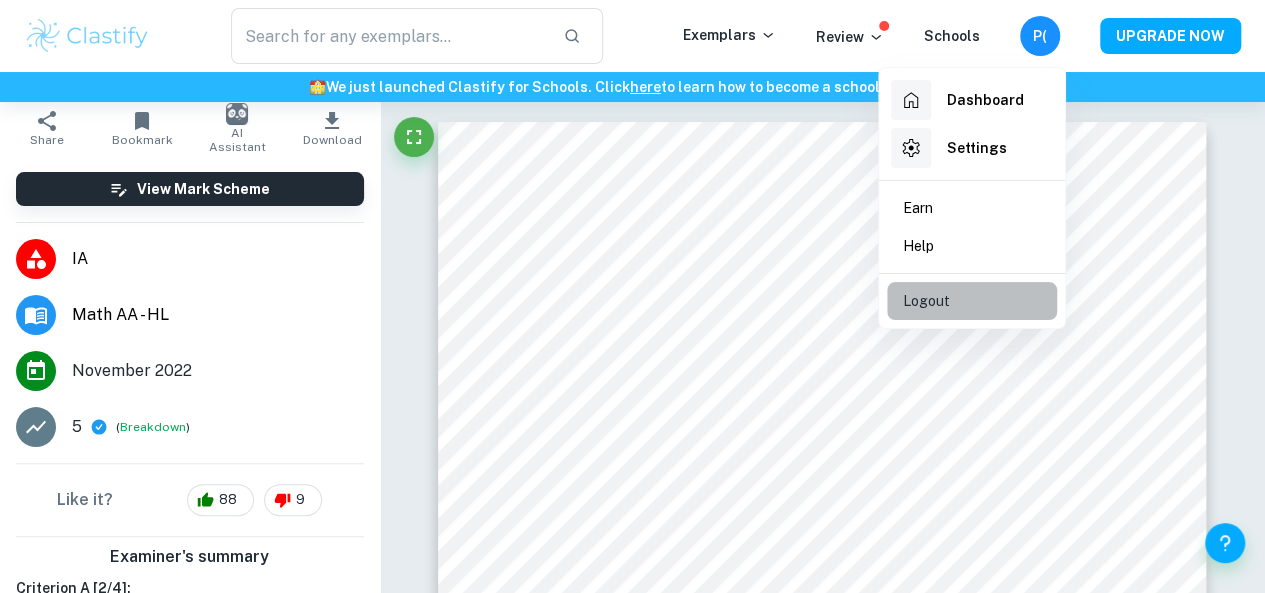 click on "Logout" at bounding box center (926, 301) 